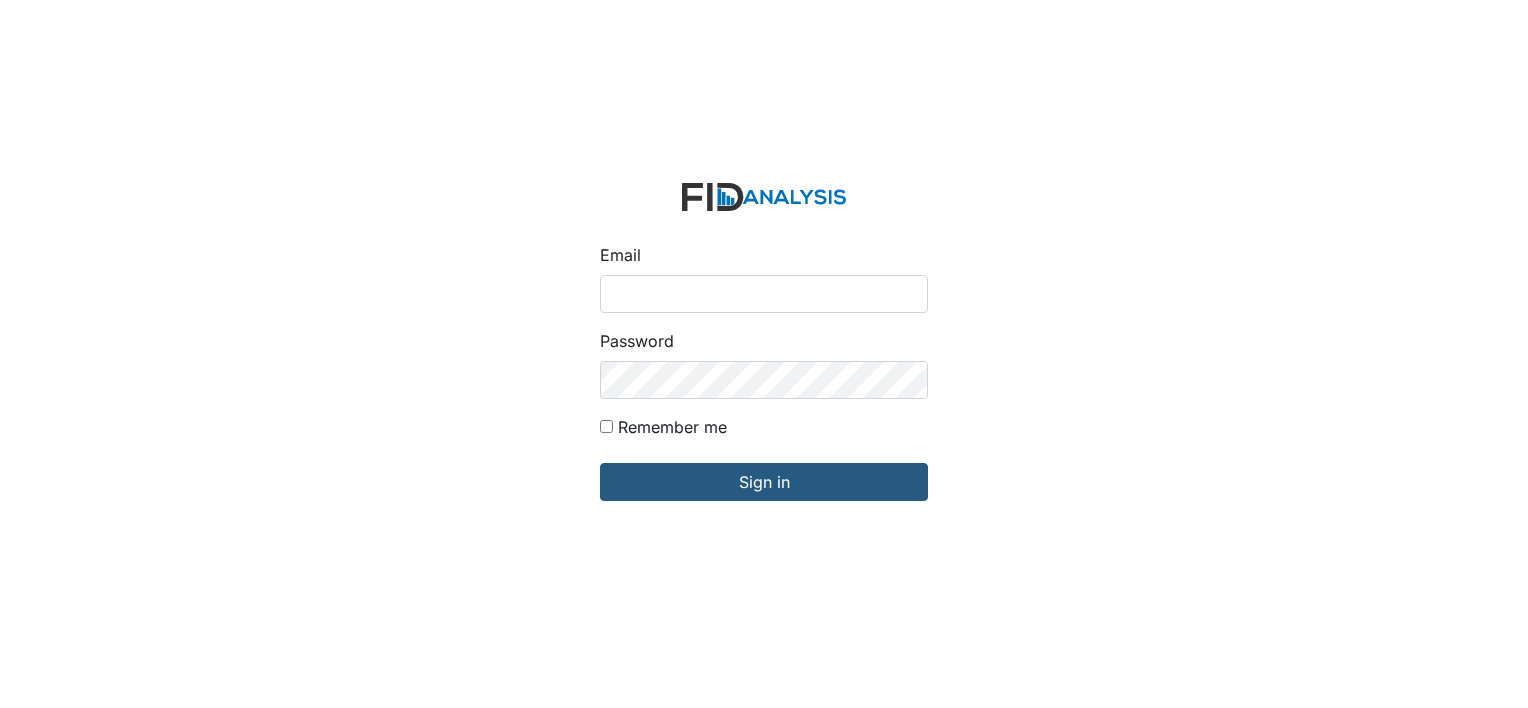 scroll, scrollTop: 0, scrollLeft: 0, axis: both 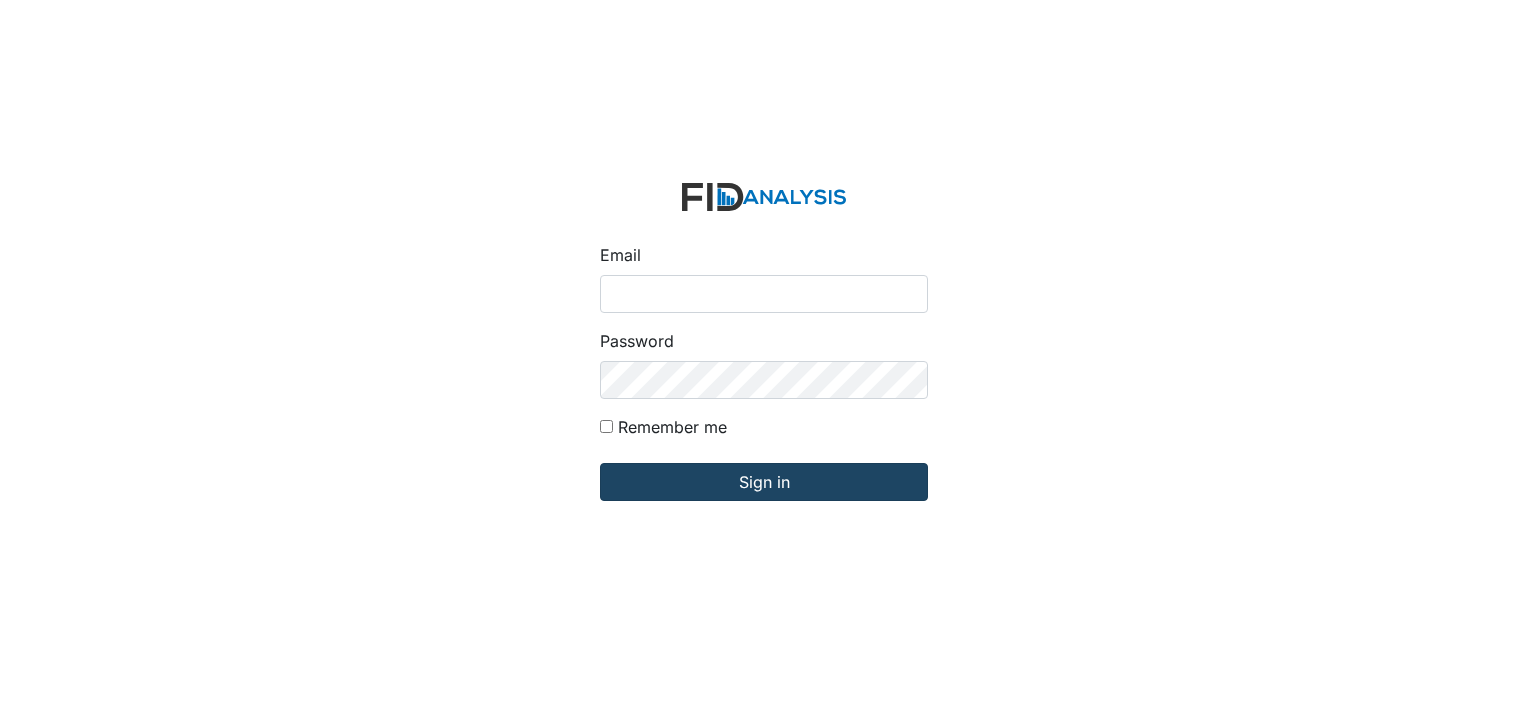 type on "[USERNAME]@example.com" 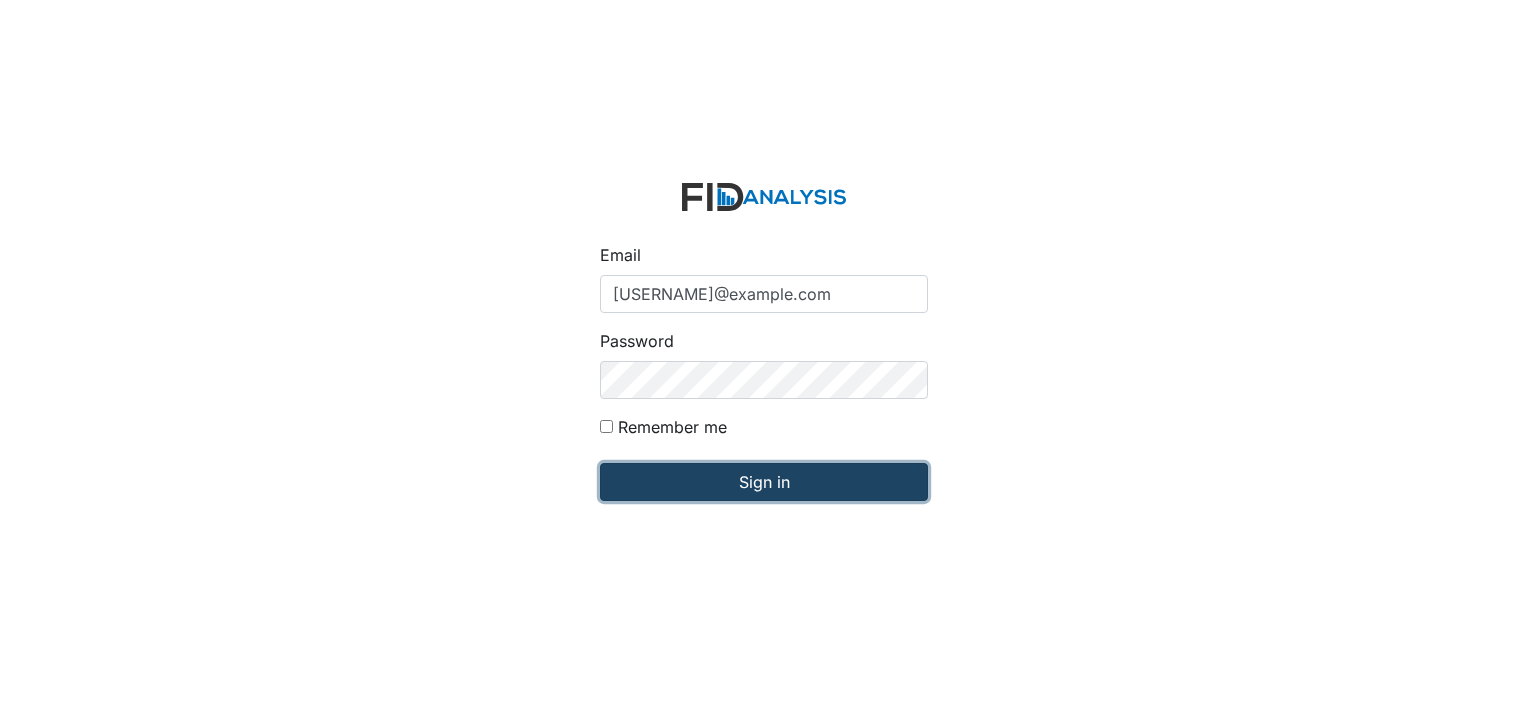 click on "Sign in" at bounding box center (764, 482) 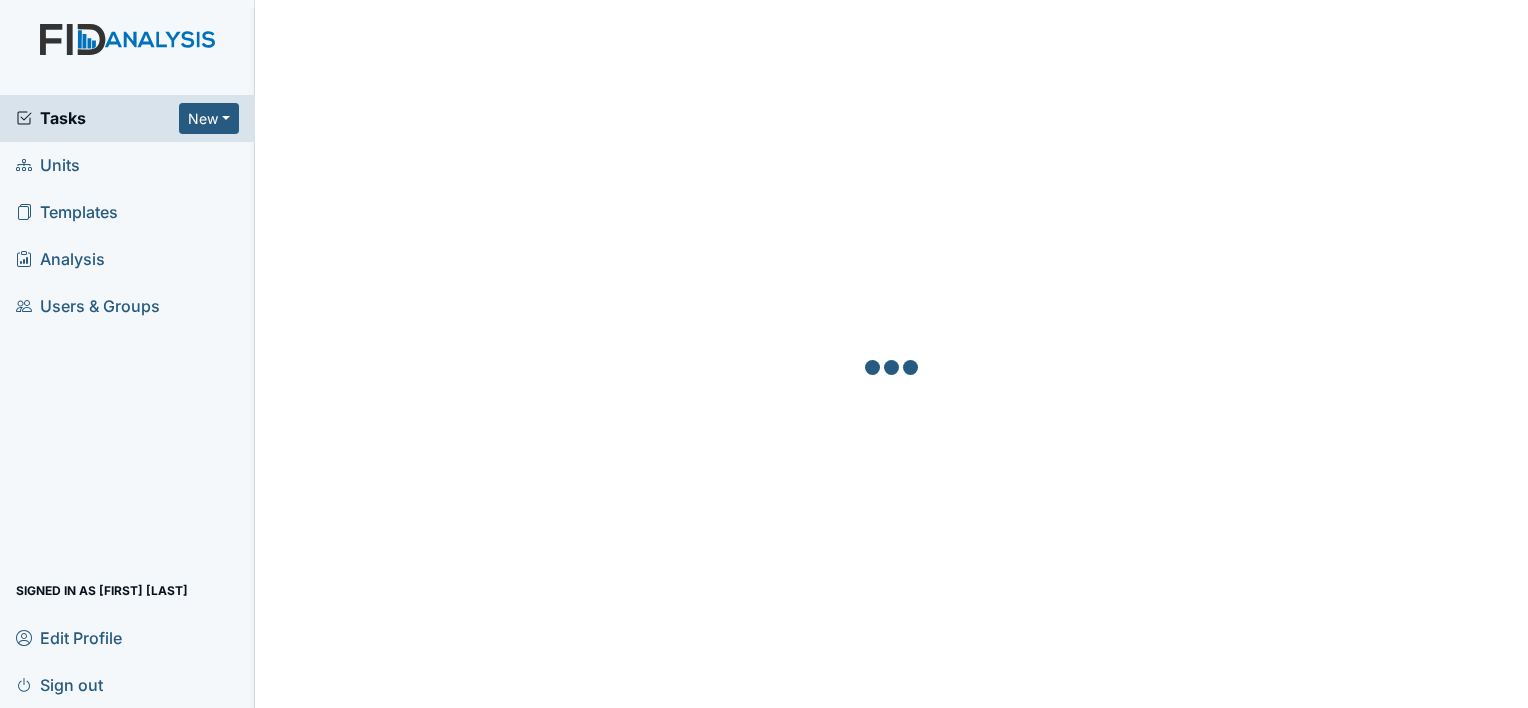 scroll, scrollTop: 0, scrollLeft: 0, axis: both 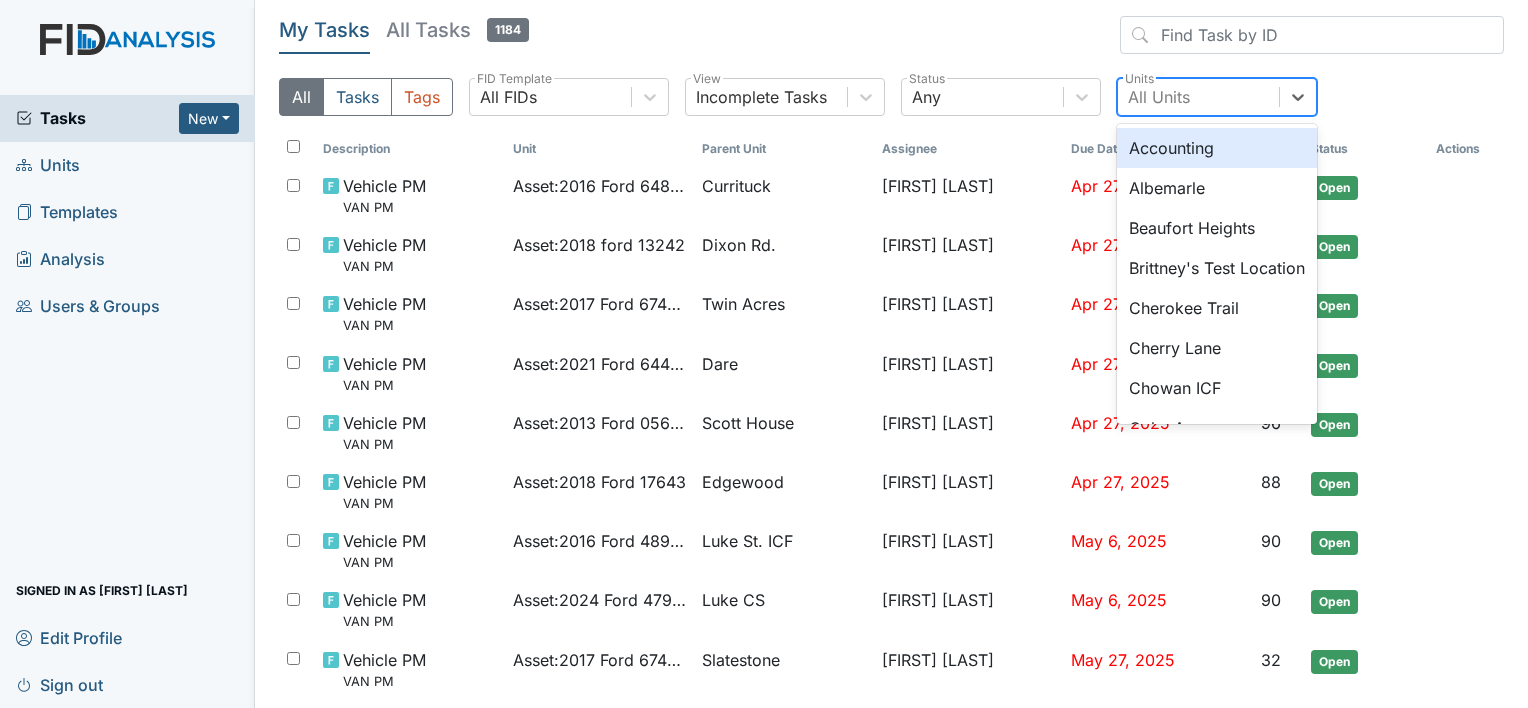 click on "All Units" at bounding box center (1198, 97) 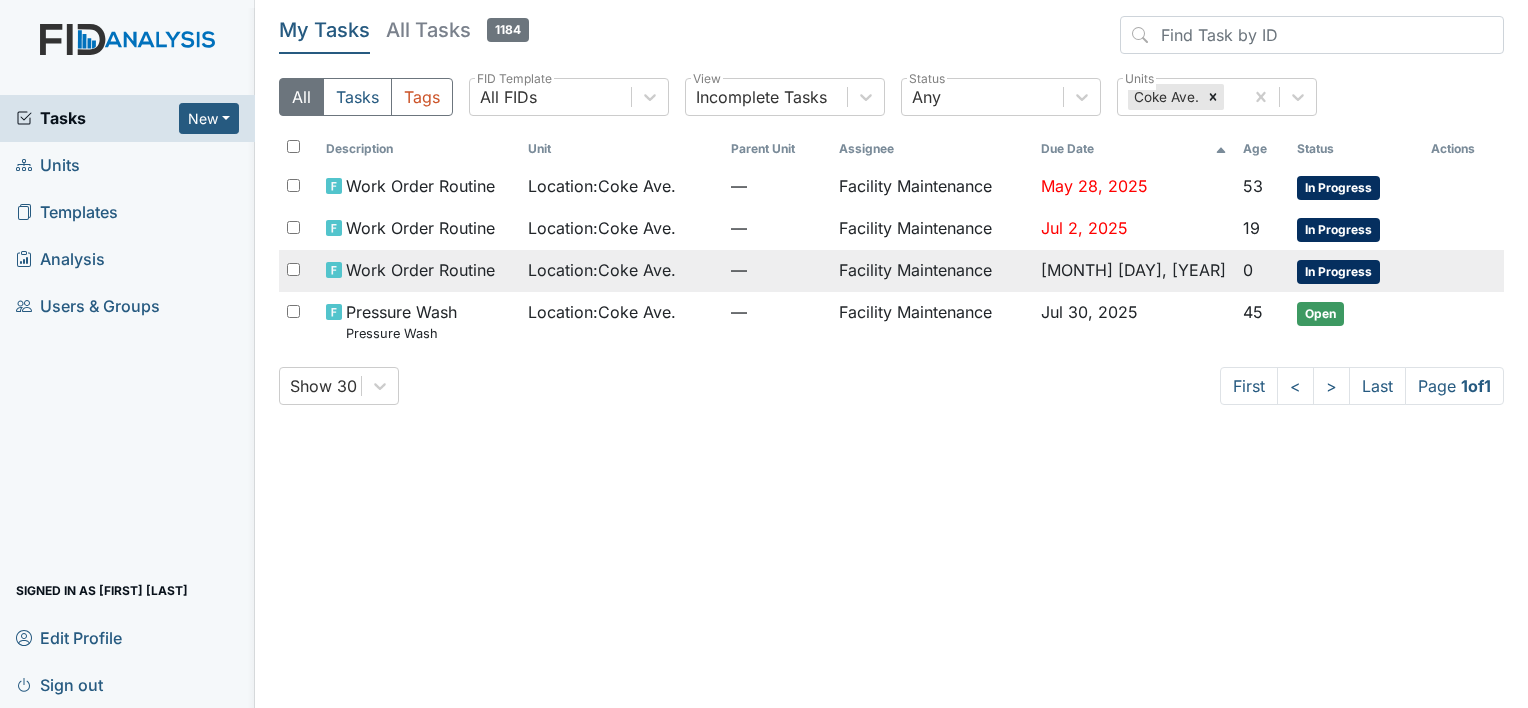 click on "Facility Maintenance" at bounding box center [932, 187] 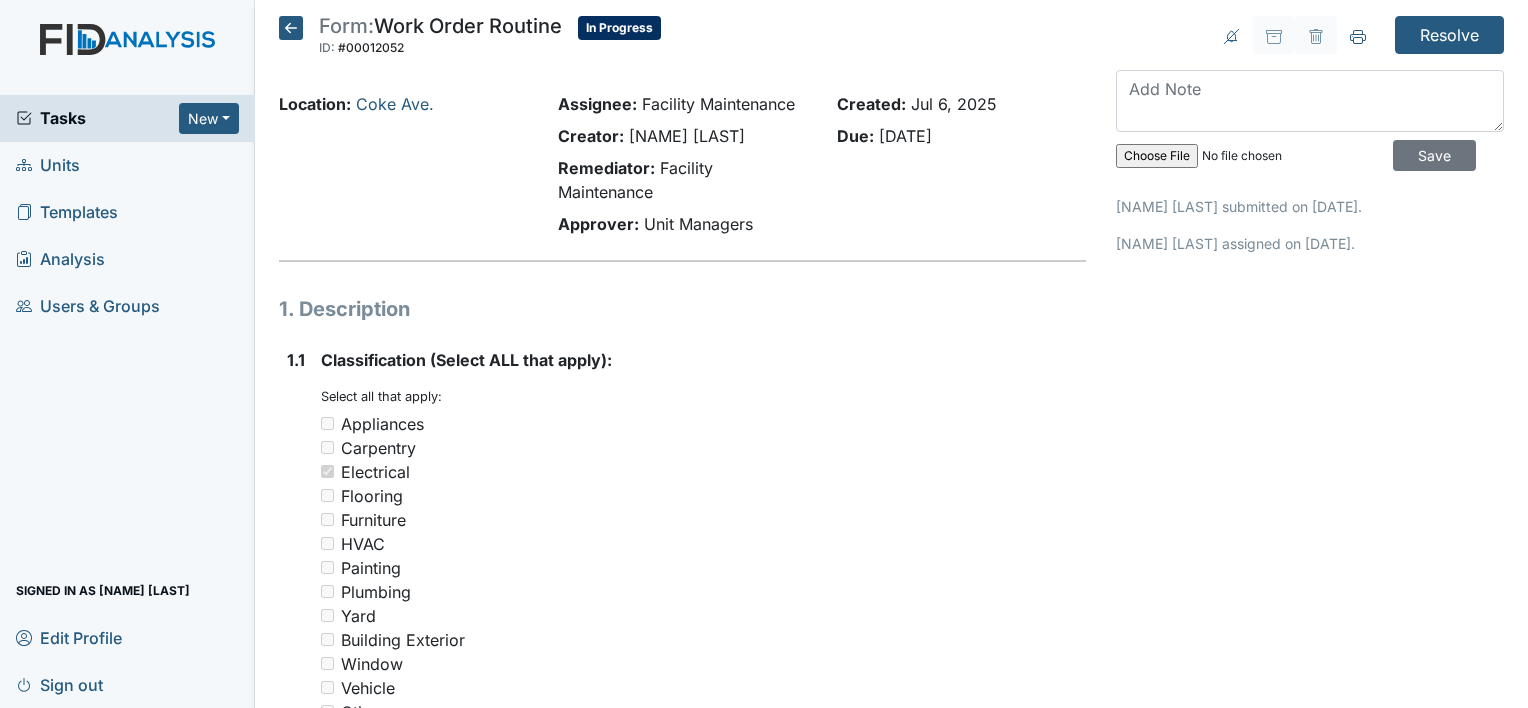 scroll, scrollTop: 0, scrollLeft: 0, axis: both 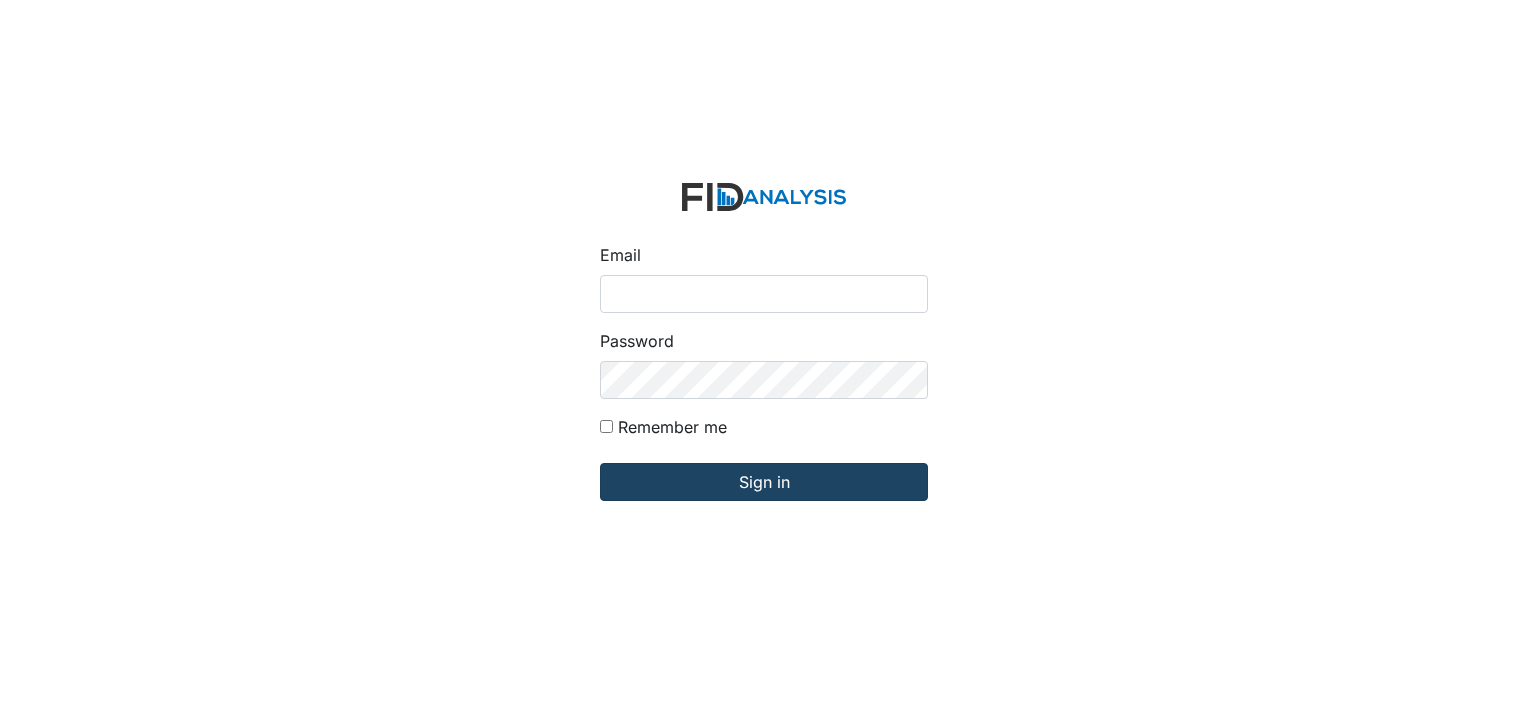 type on "[USERNAME]@example.com" 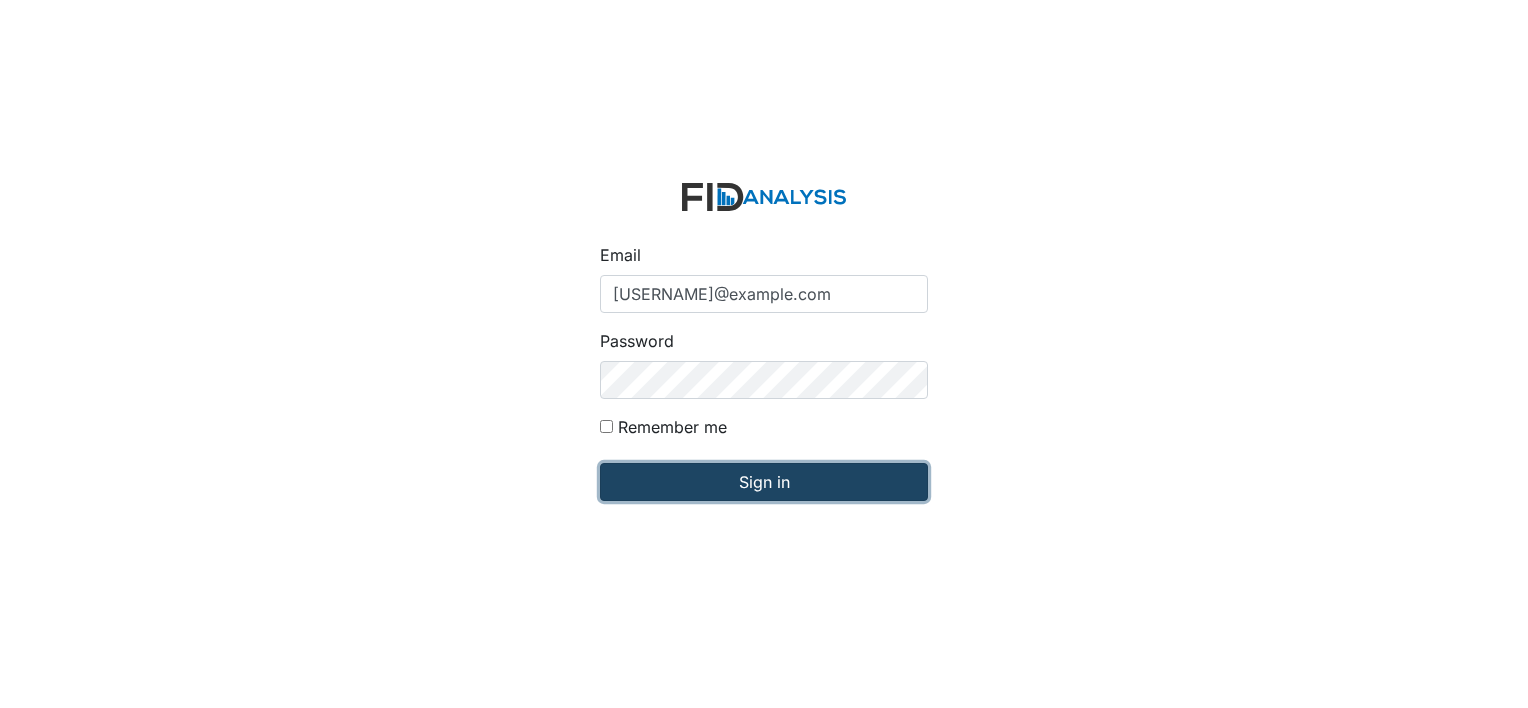 click on "Sign in" at bounding box center (764, 482) 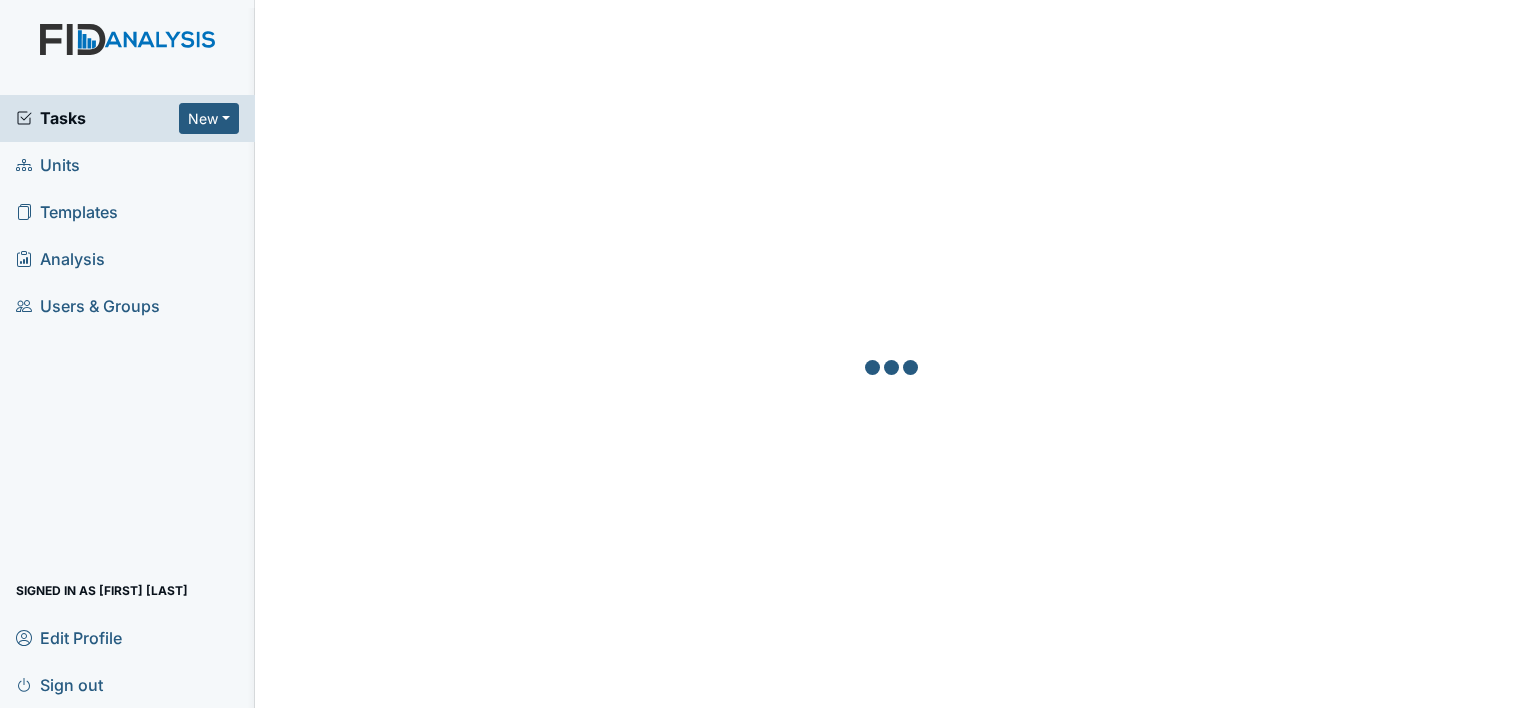 scroll, scrollTop: 0, scrollLeft: 0, axis: both 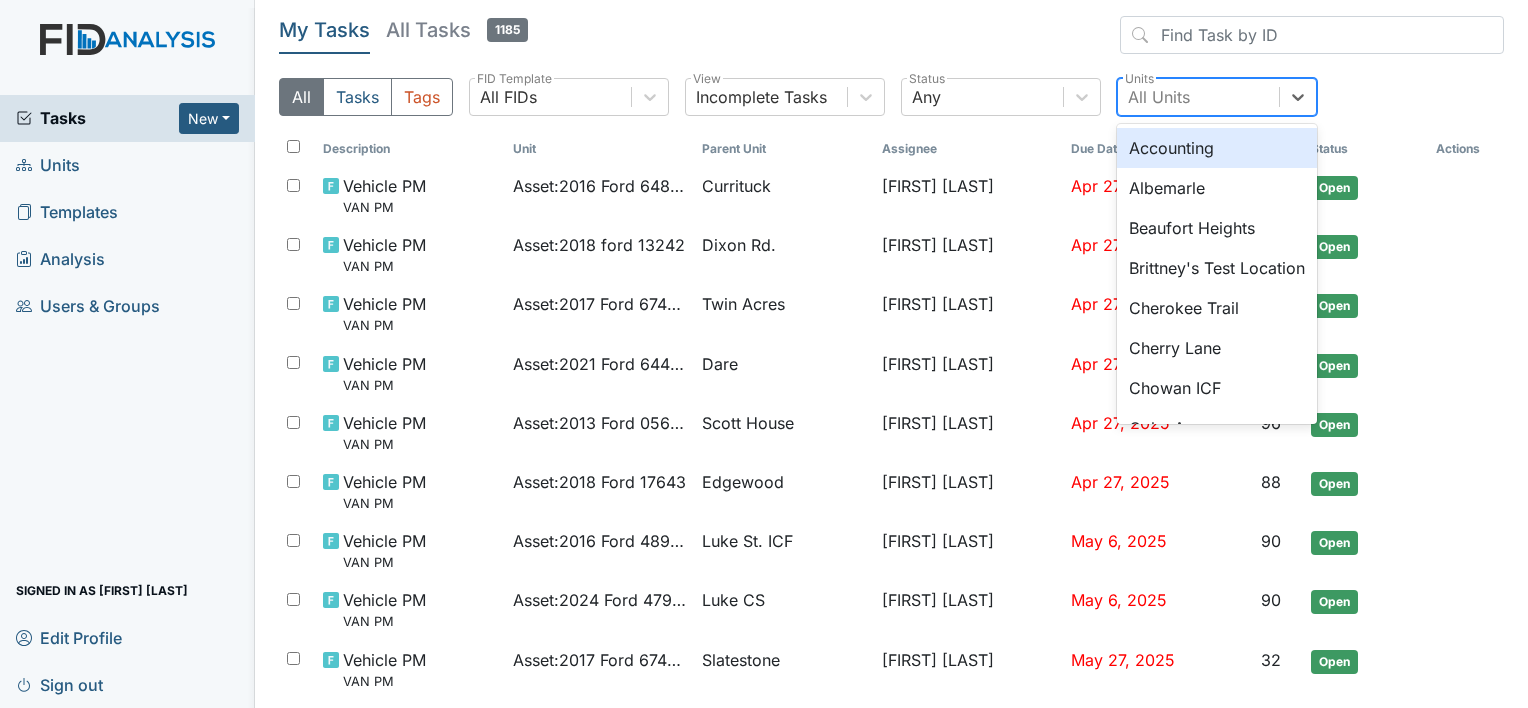 click on "All Units" at bounding box center [1198, 97] 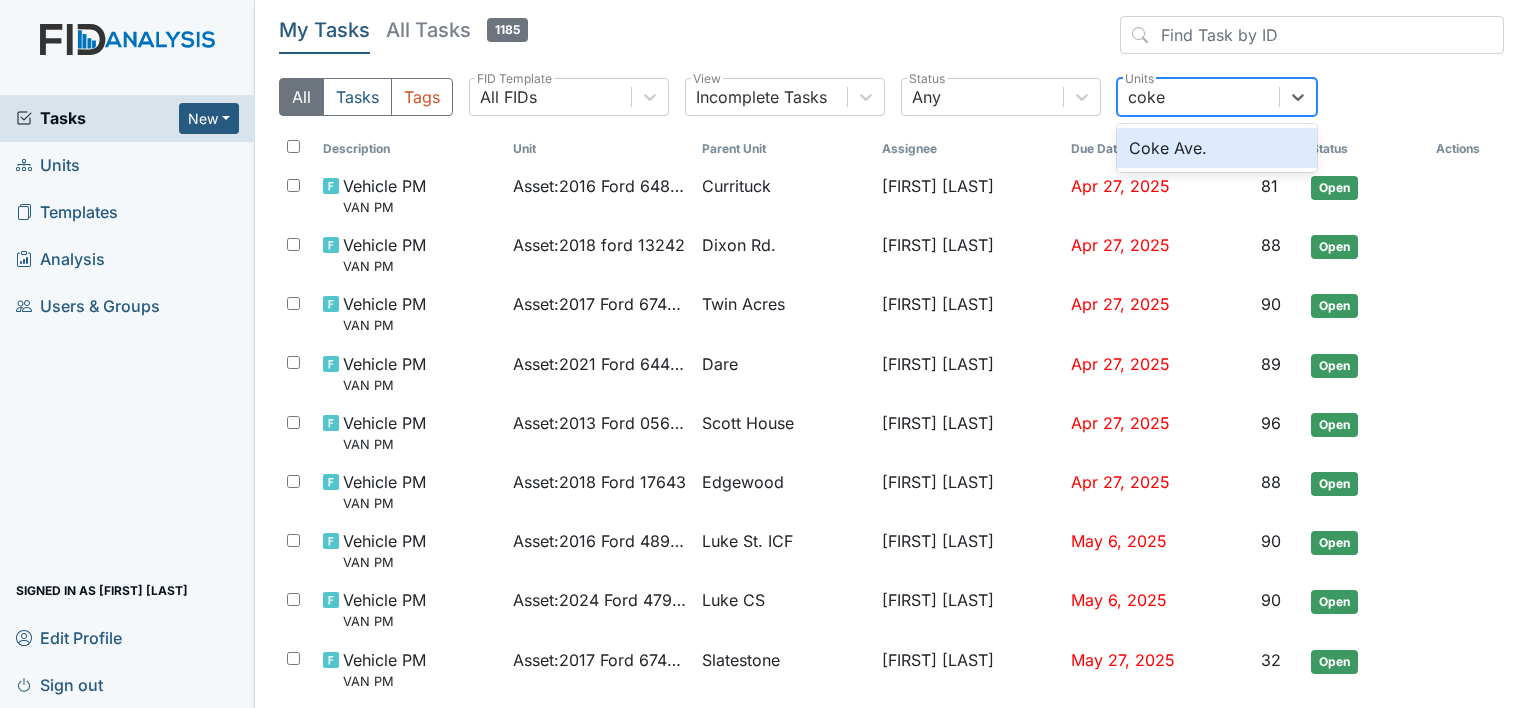 type 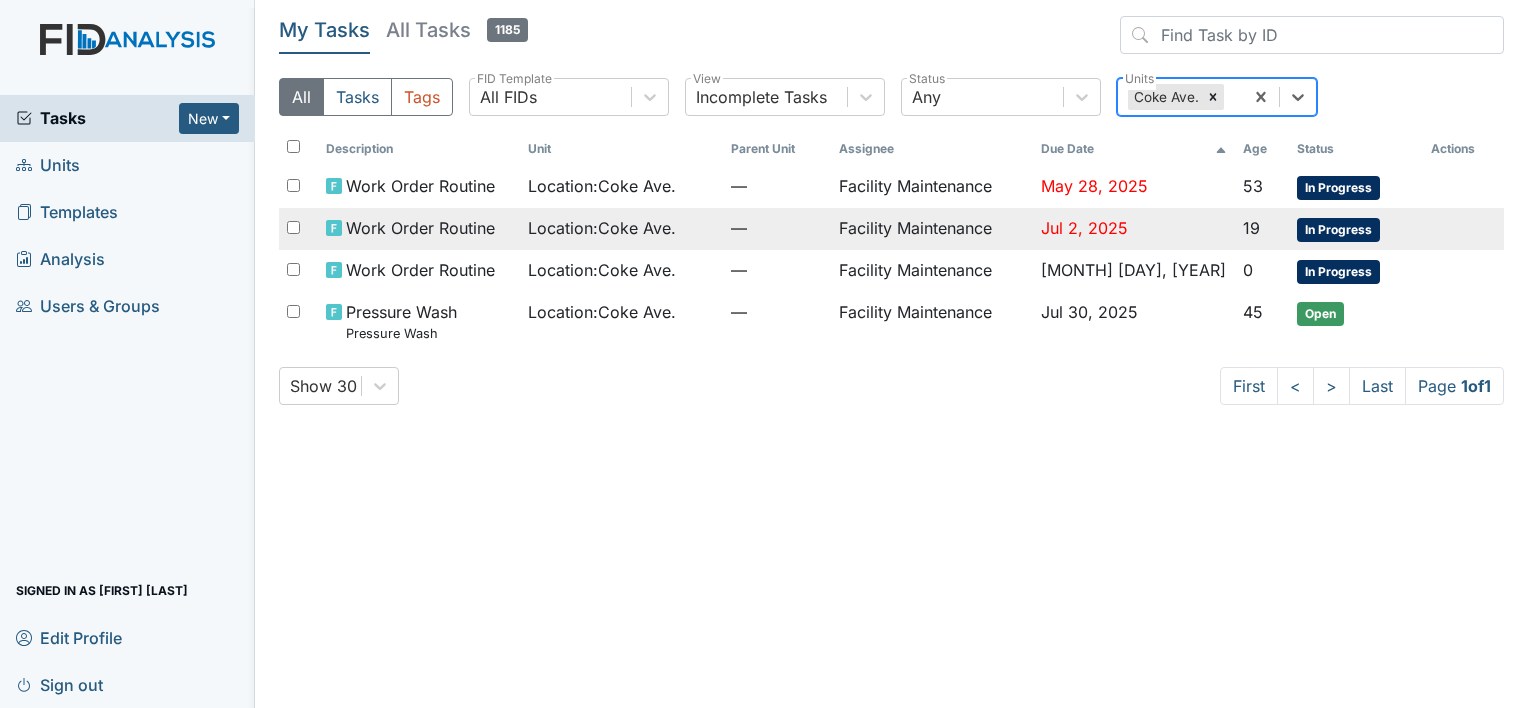 click on "Facility Maintenance" at bounding box center (932, 187) 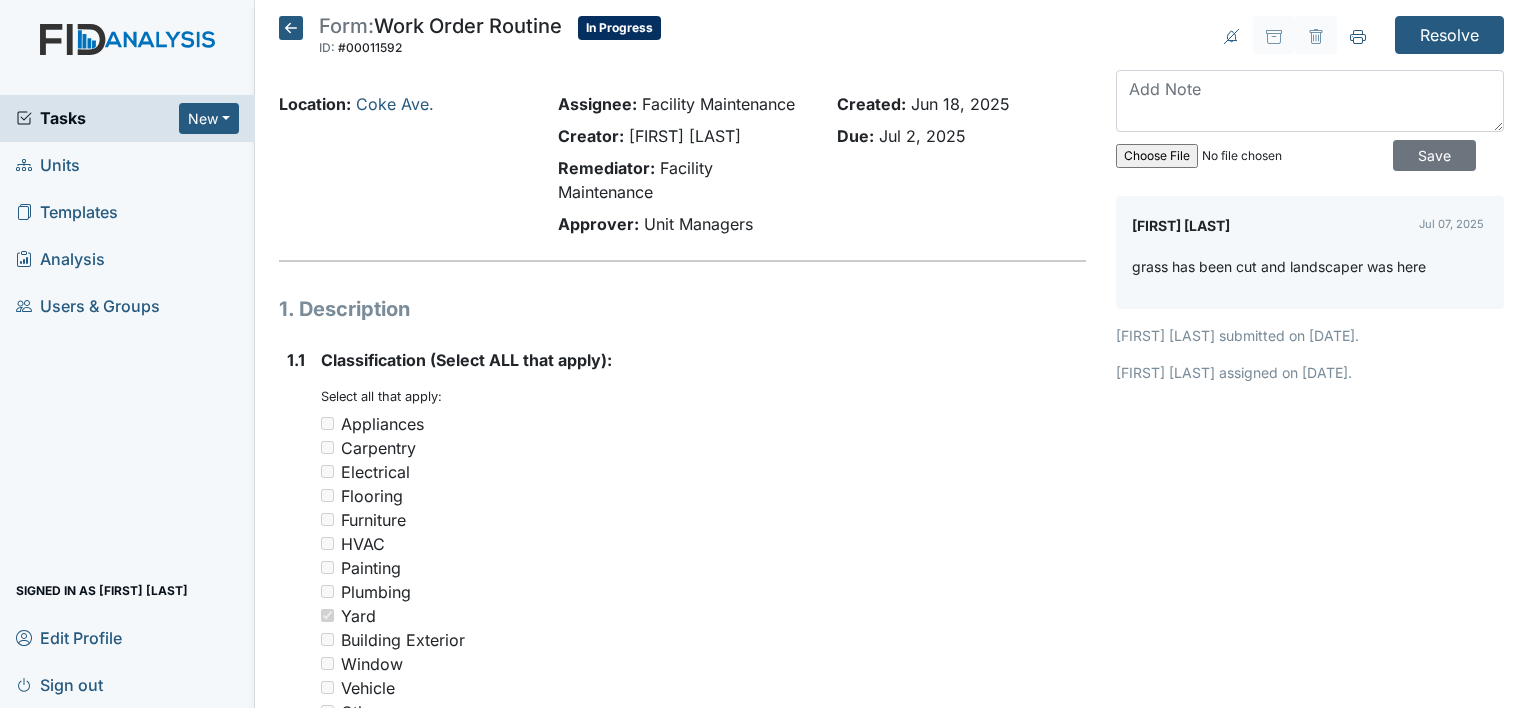 scroll, scrollTop: 0, scrollLeft: 0, axis: both 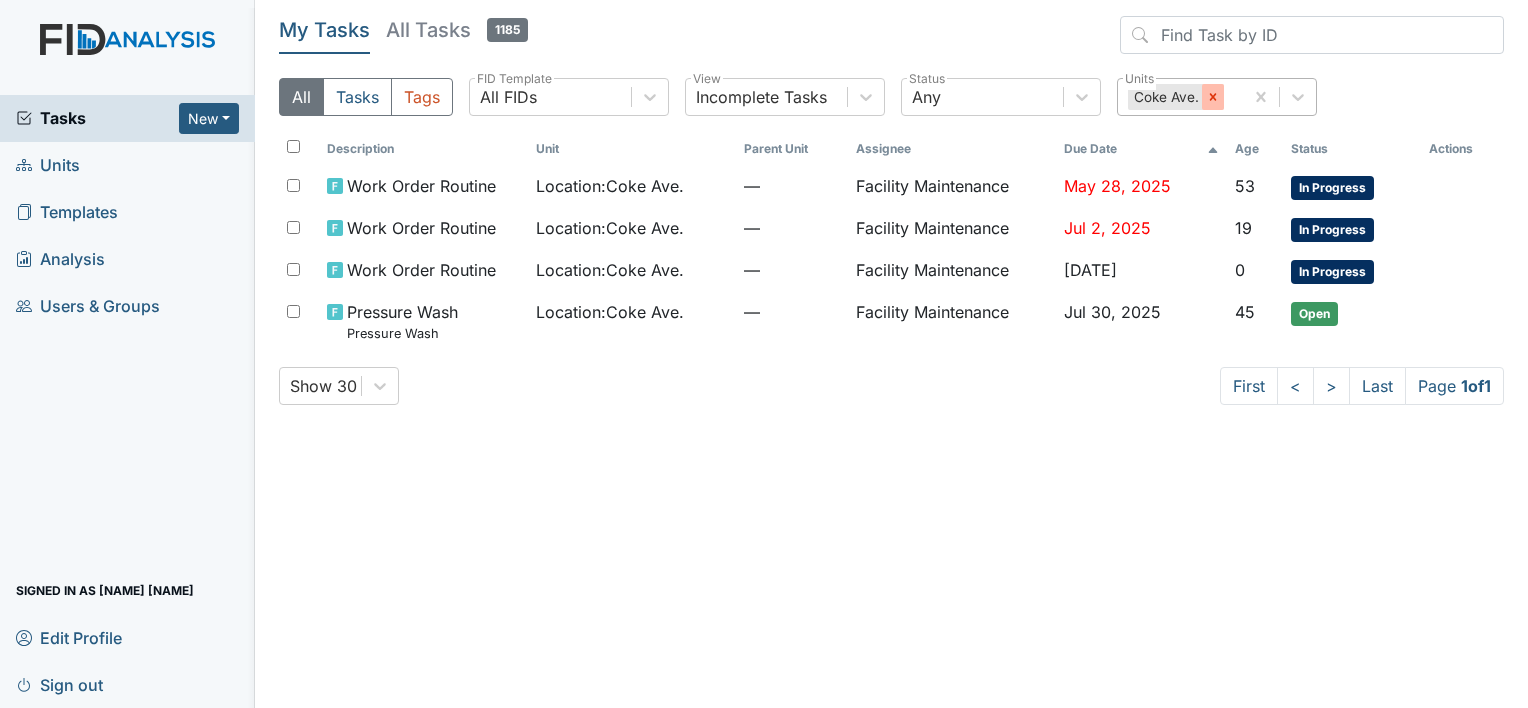 click at bounding box center [1213, 97] 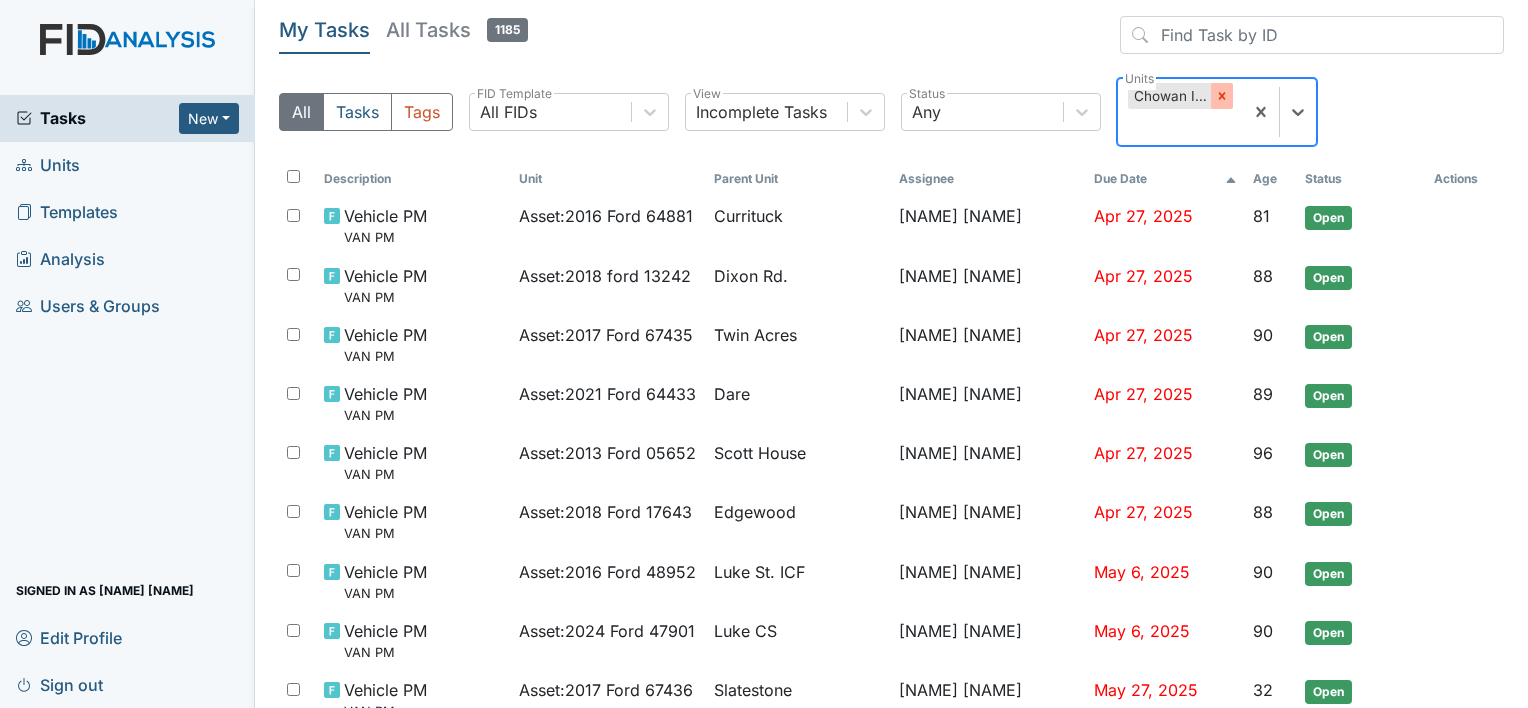 click at bounding box center (1222, 96) 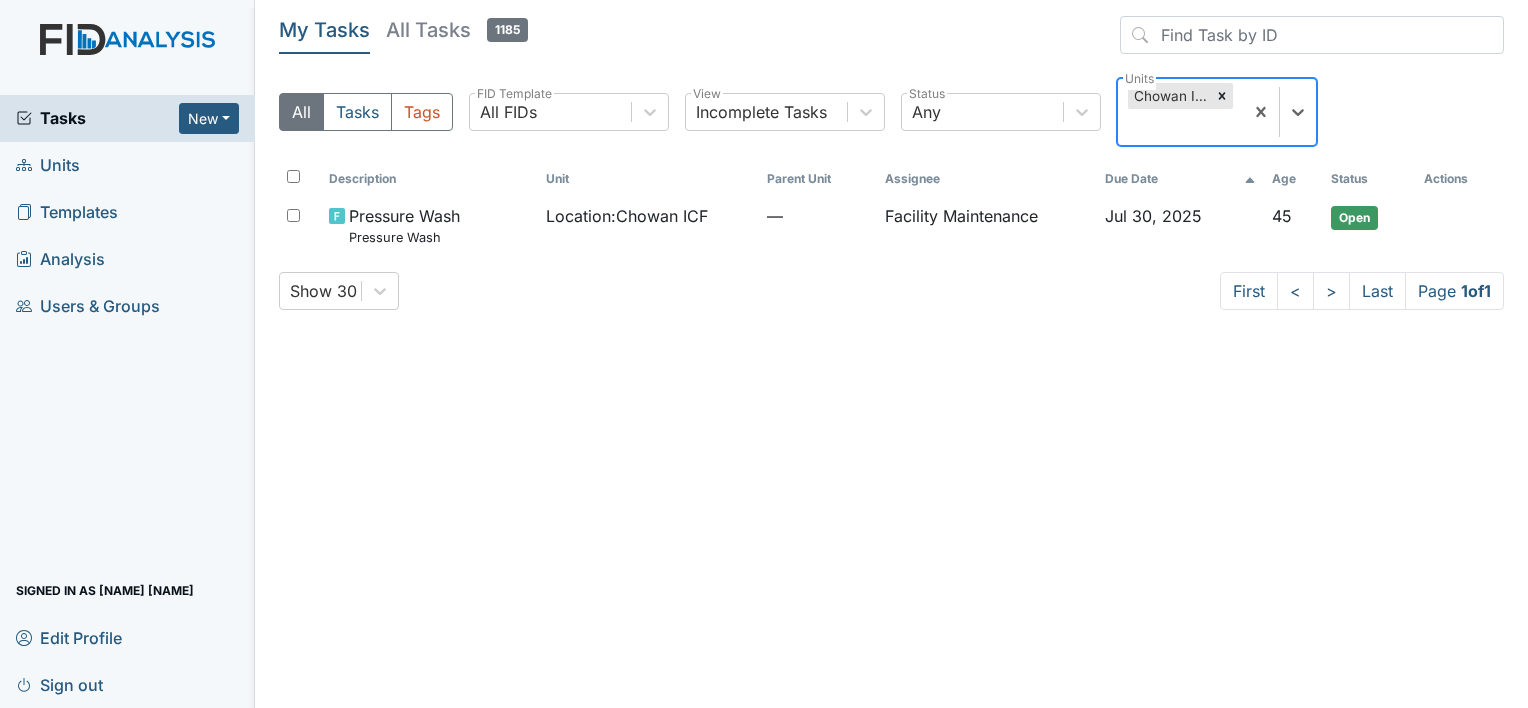 click at bounding box center [1222, 96] 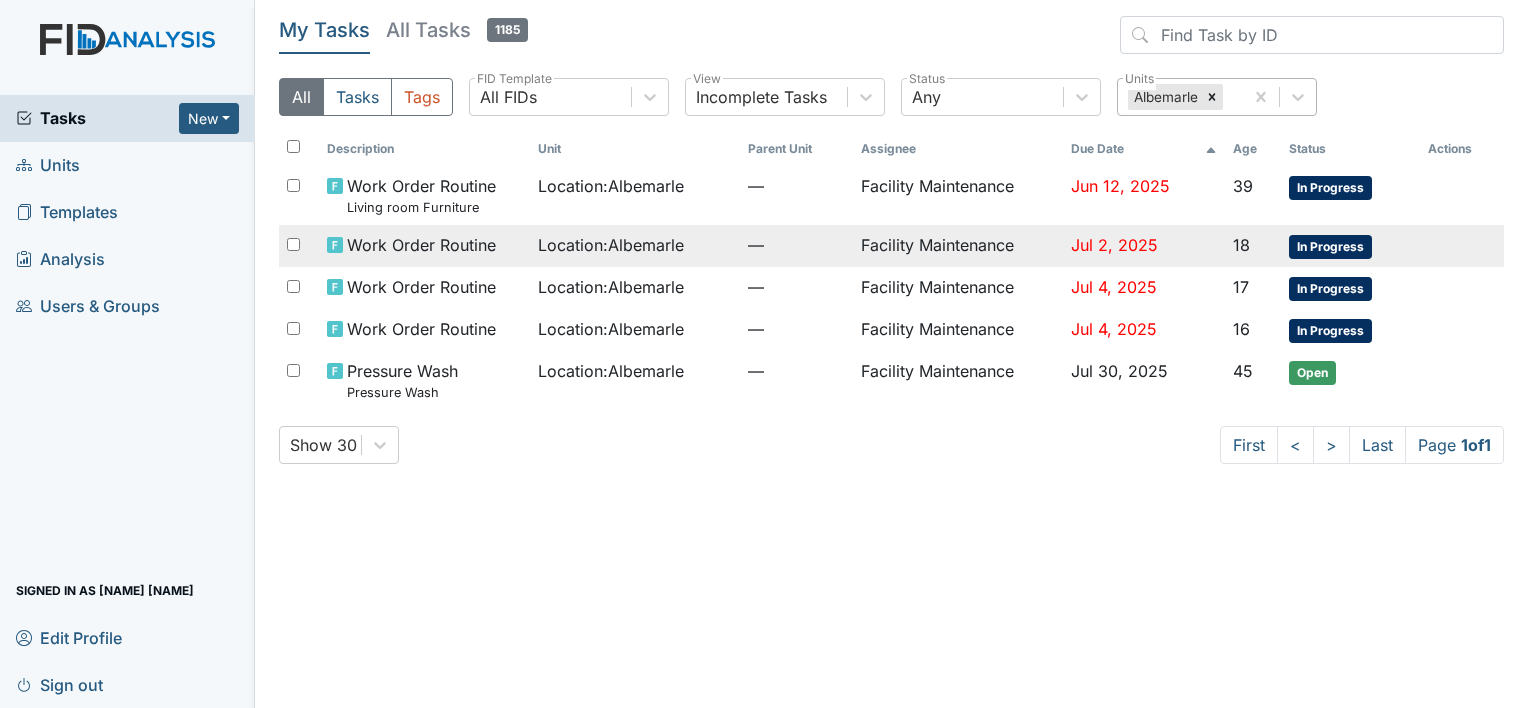 click on "Facility Maintenance" at bounding box center [958, 195] 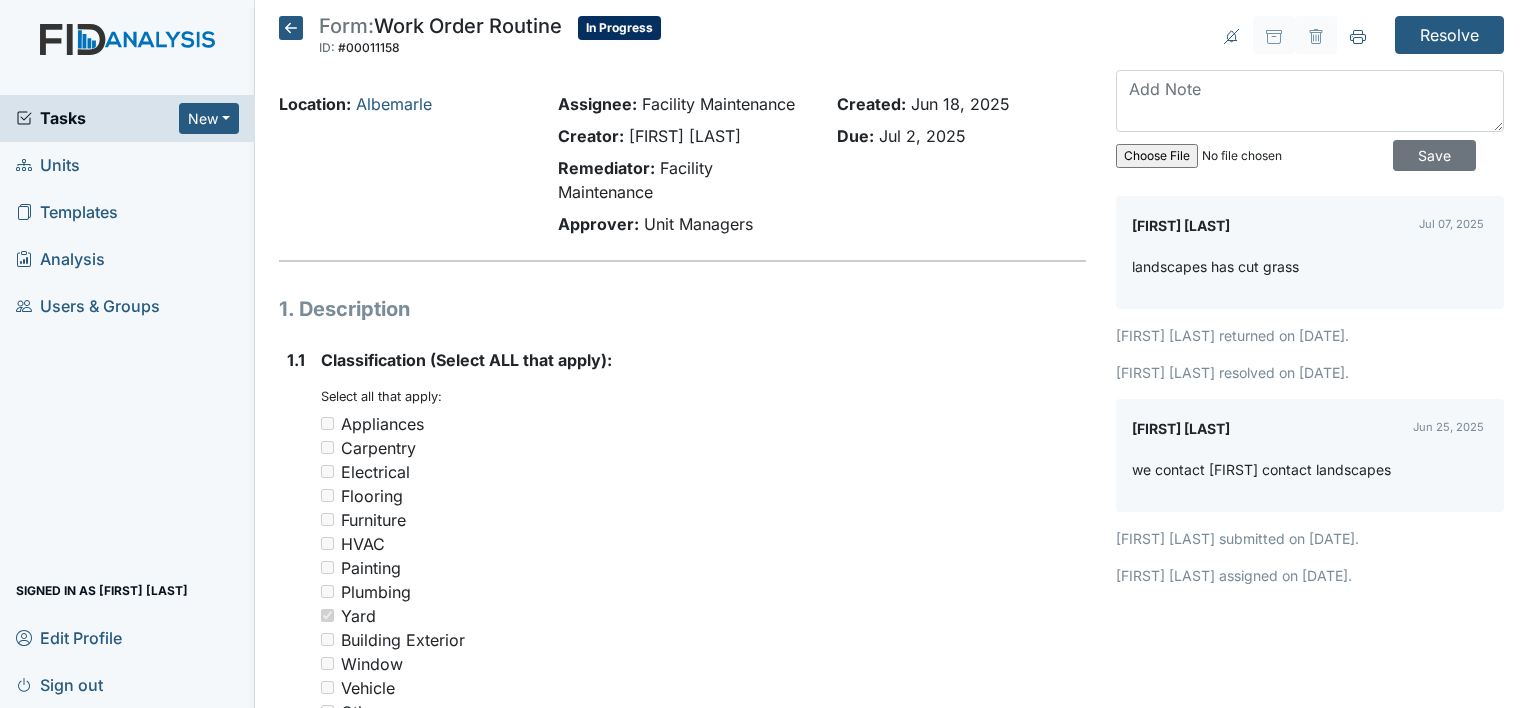 scroll, scrollTop: 0, scrollLeft: 0, axis: both 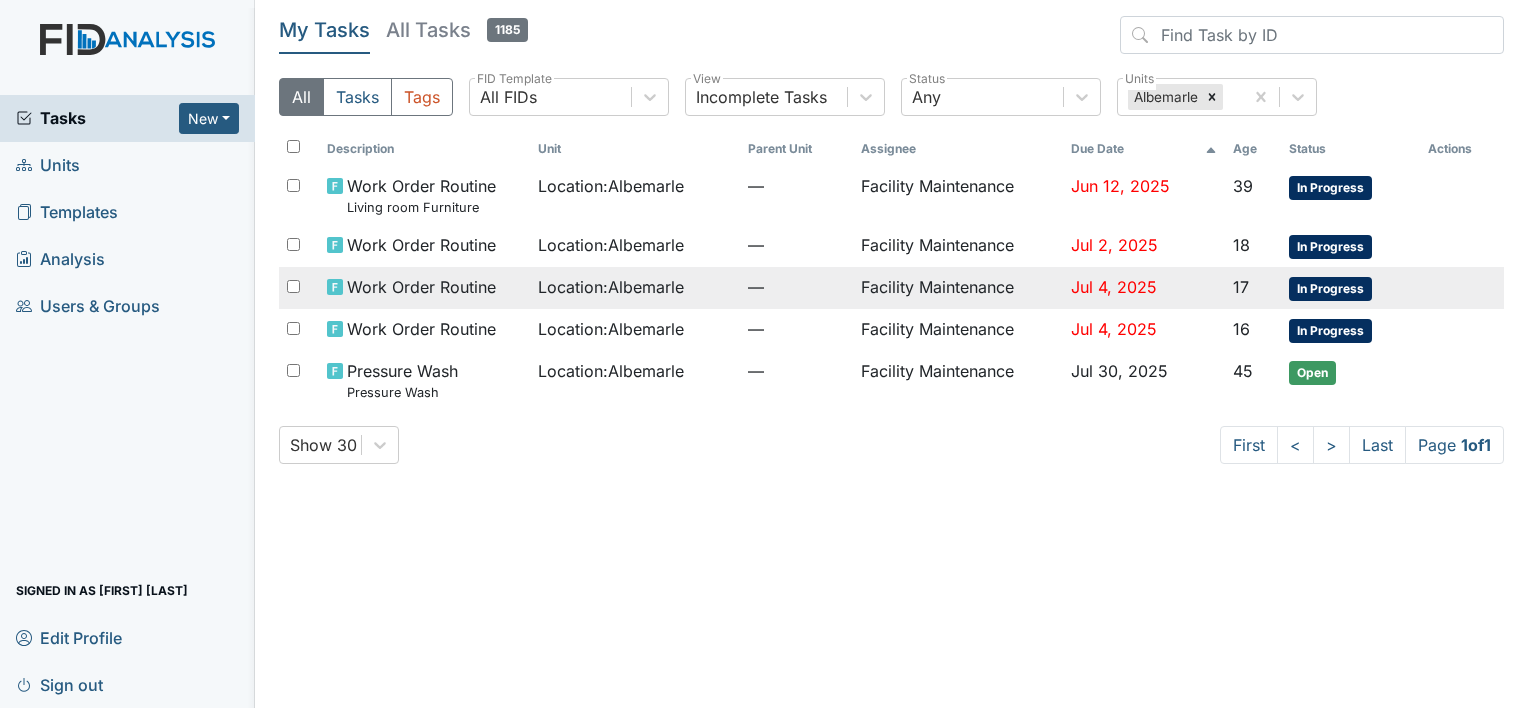 click on "—" at bounding box center [796, 186] 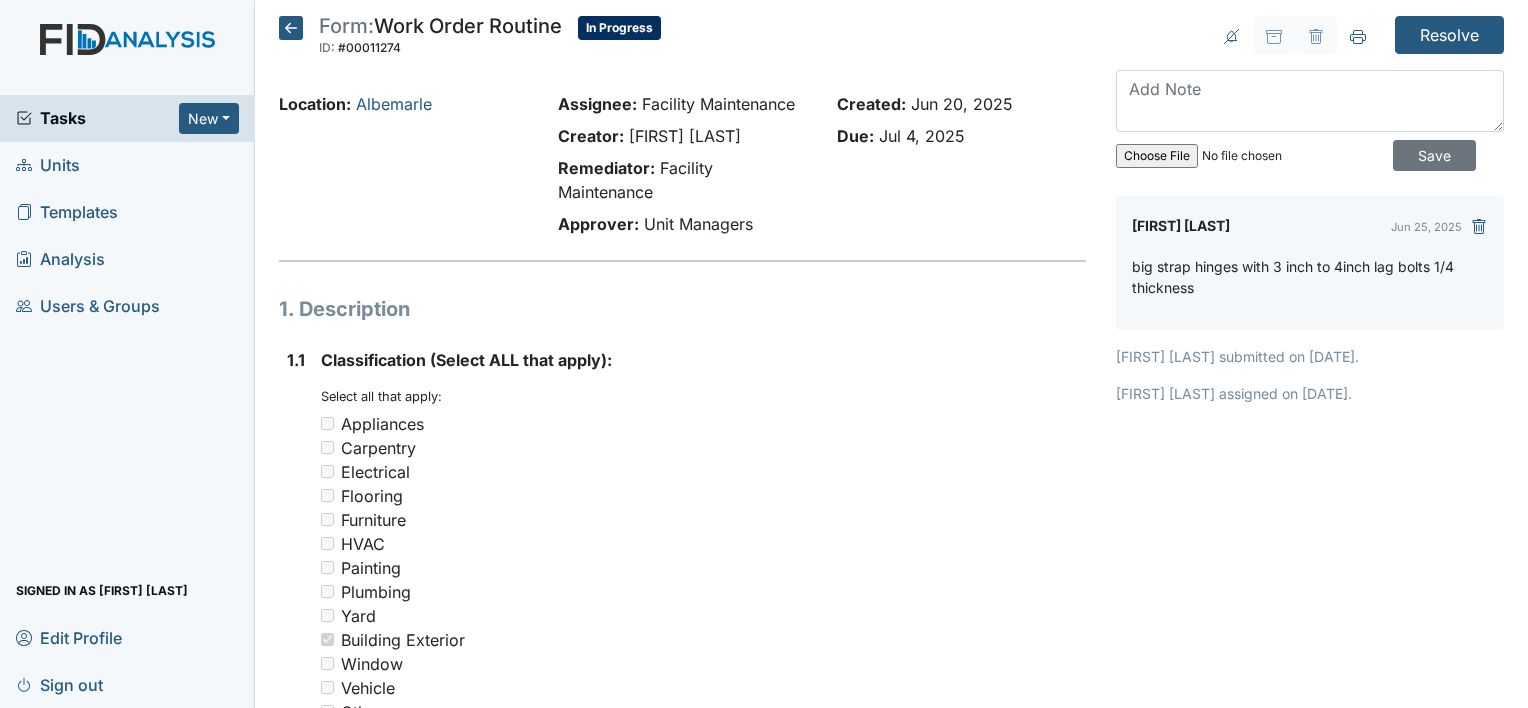 scroll, scrollTop: 0, scrollLeft: 0, axis: both 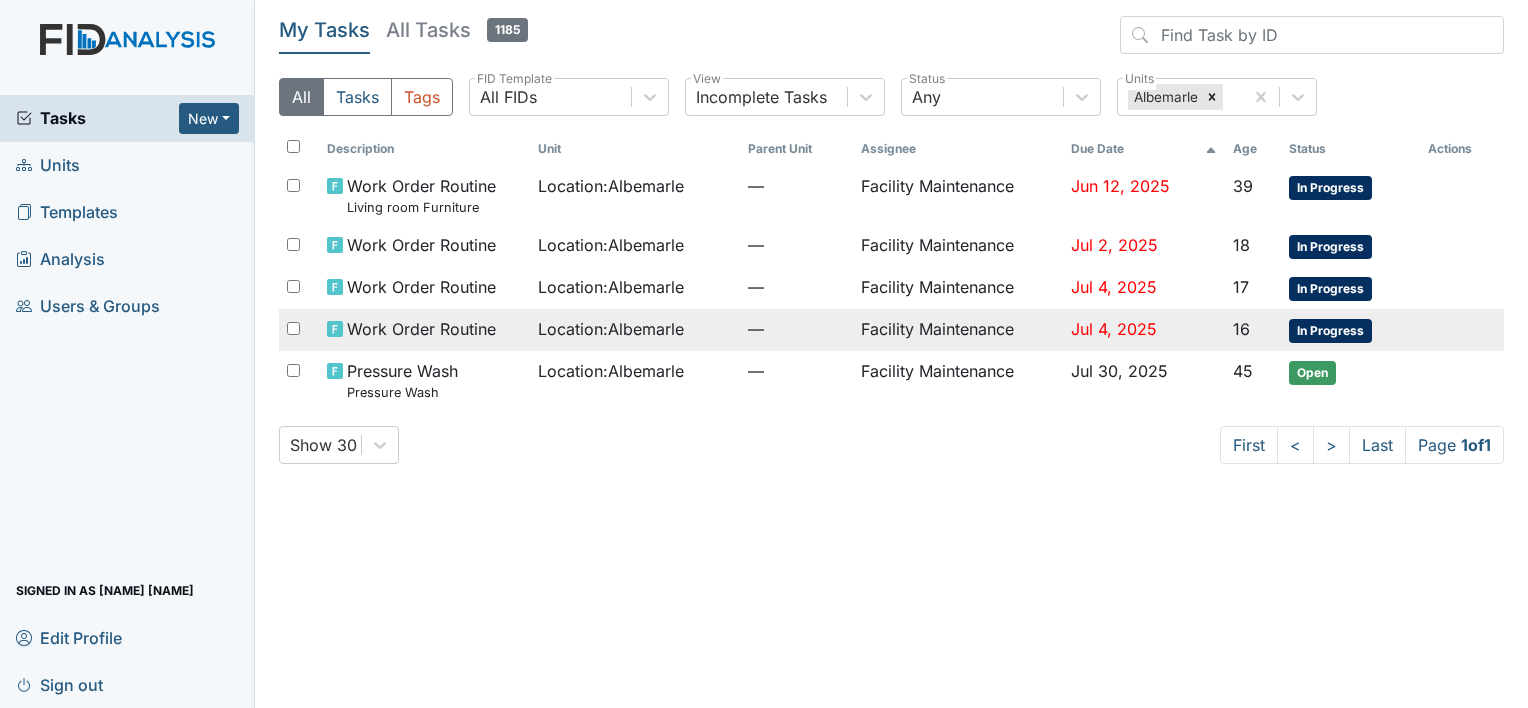 click on "Facility Maintenance" at bounding box center (958, 195) 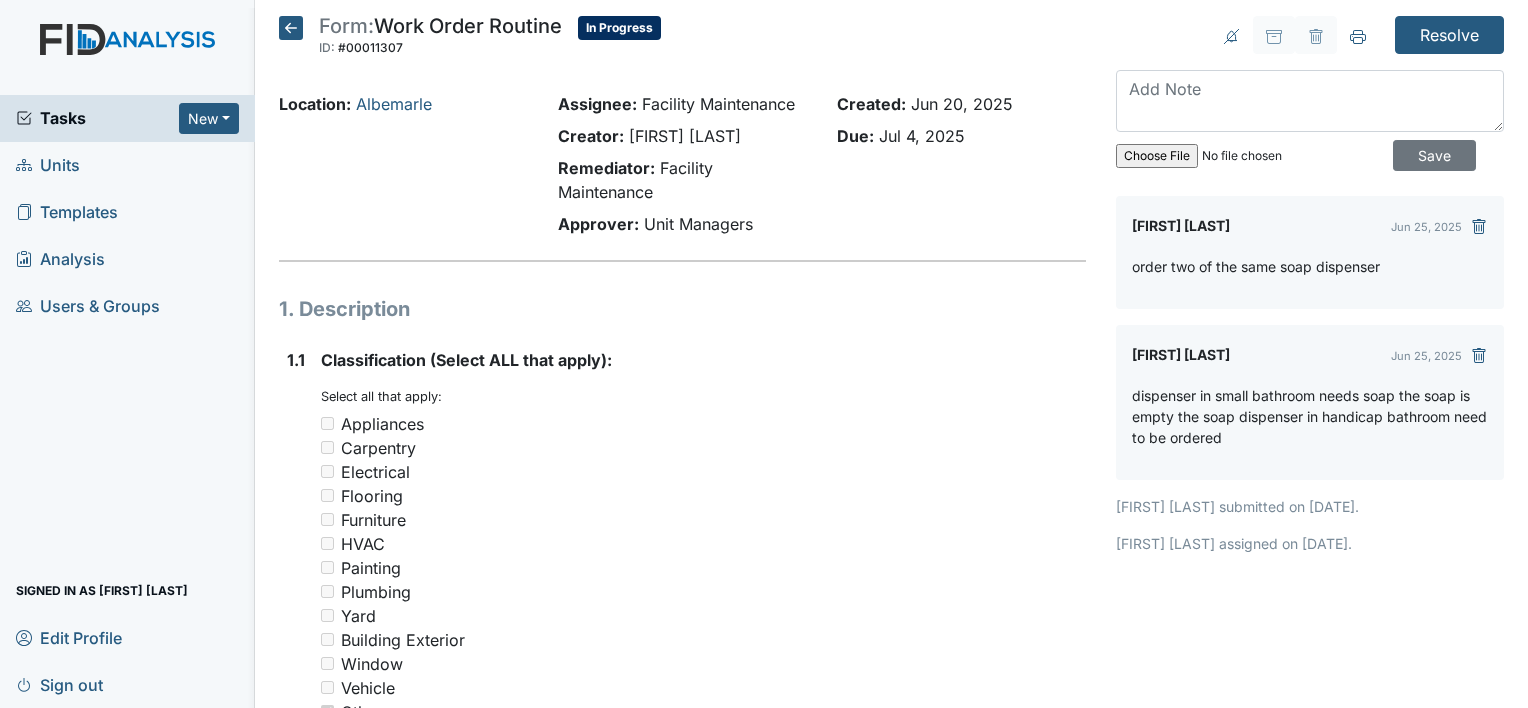 scroll, scrollTop: 0, scrollLeft: 0, axis: both 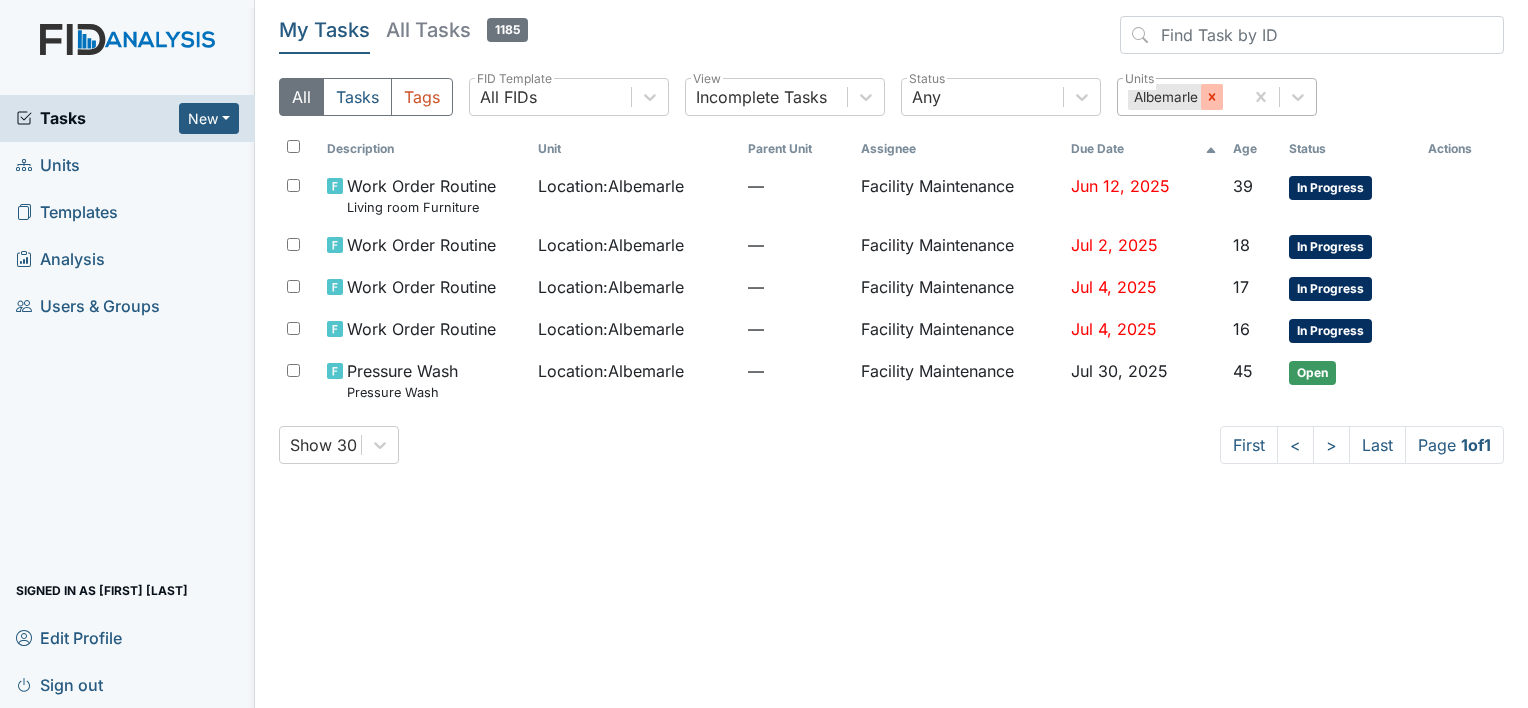 click at bounding box center (1211, 96) 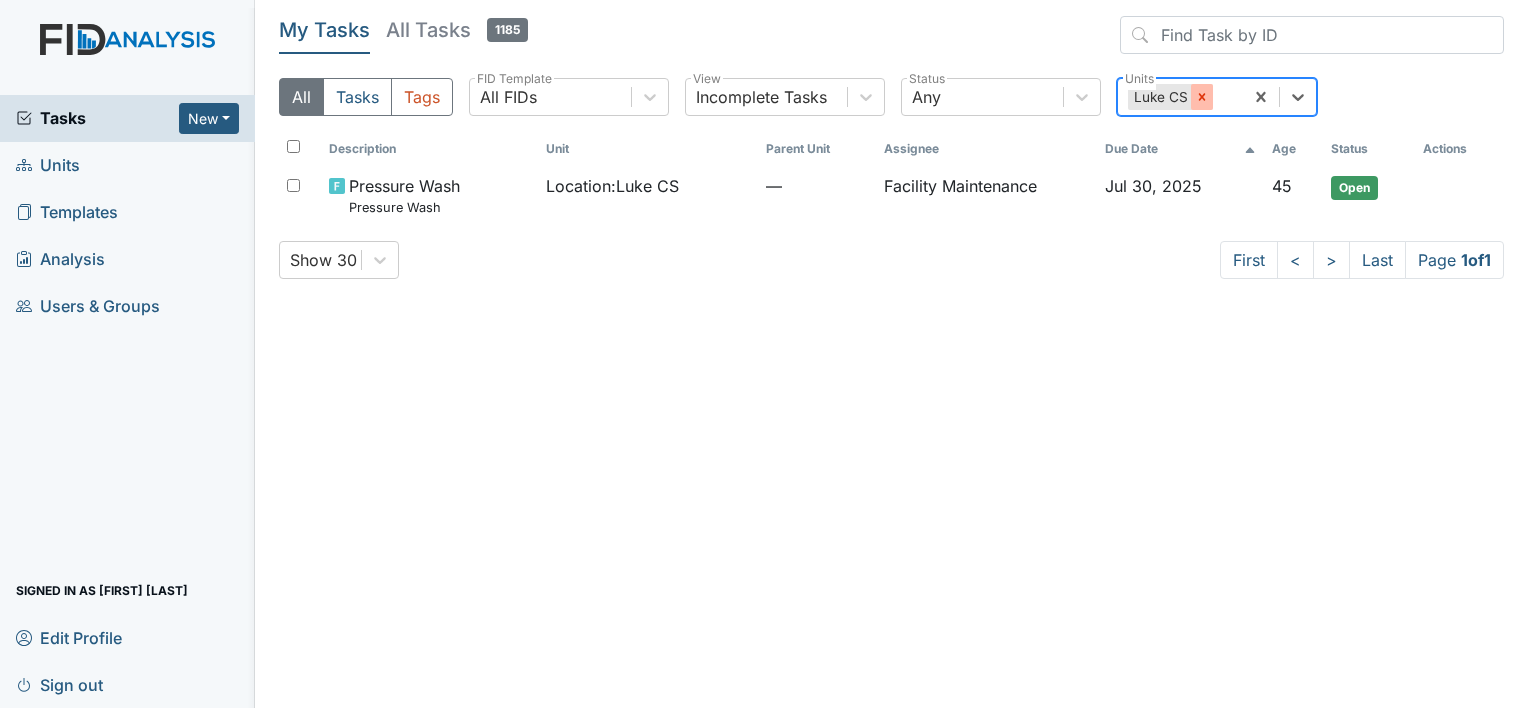 click at bounding box center [1202, 97] 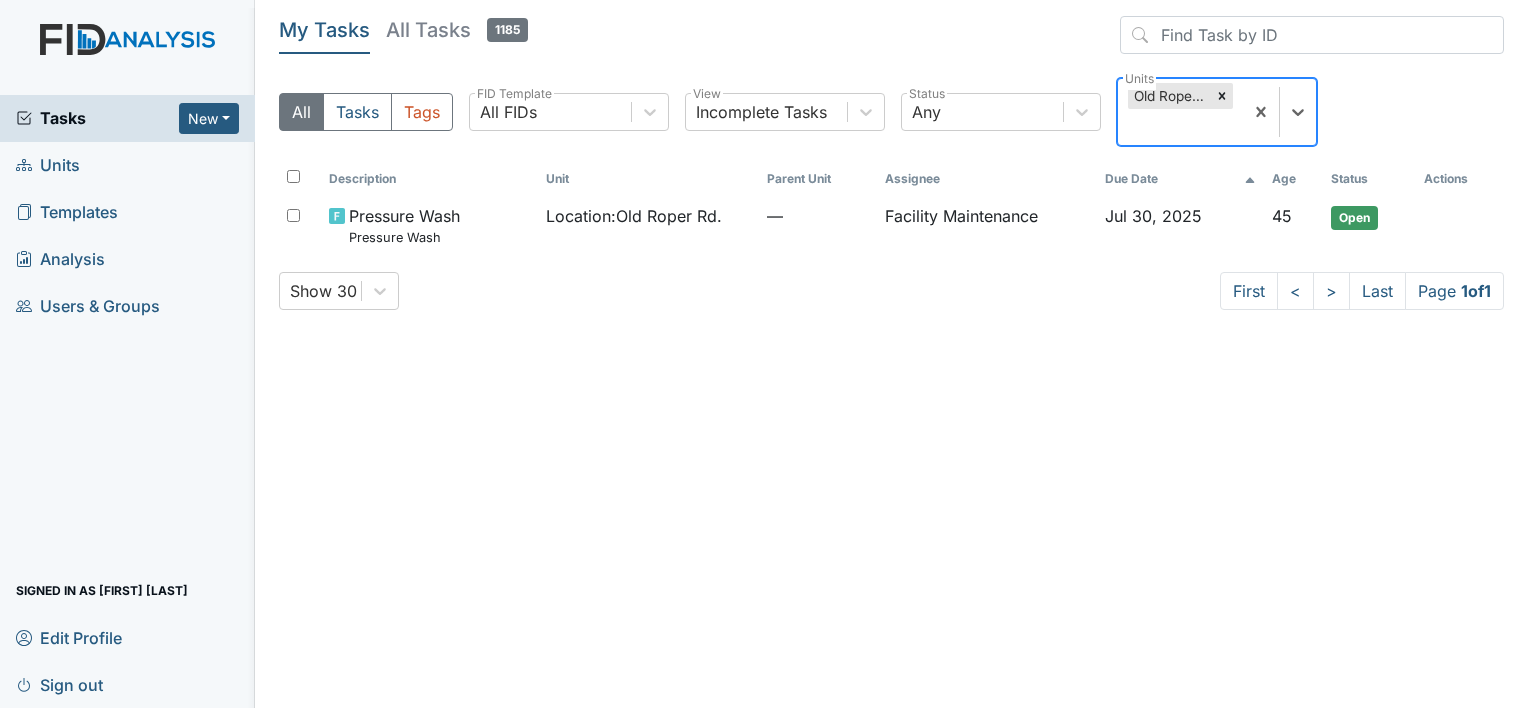 click at bounding box center [1221, 96] 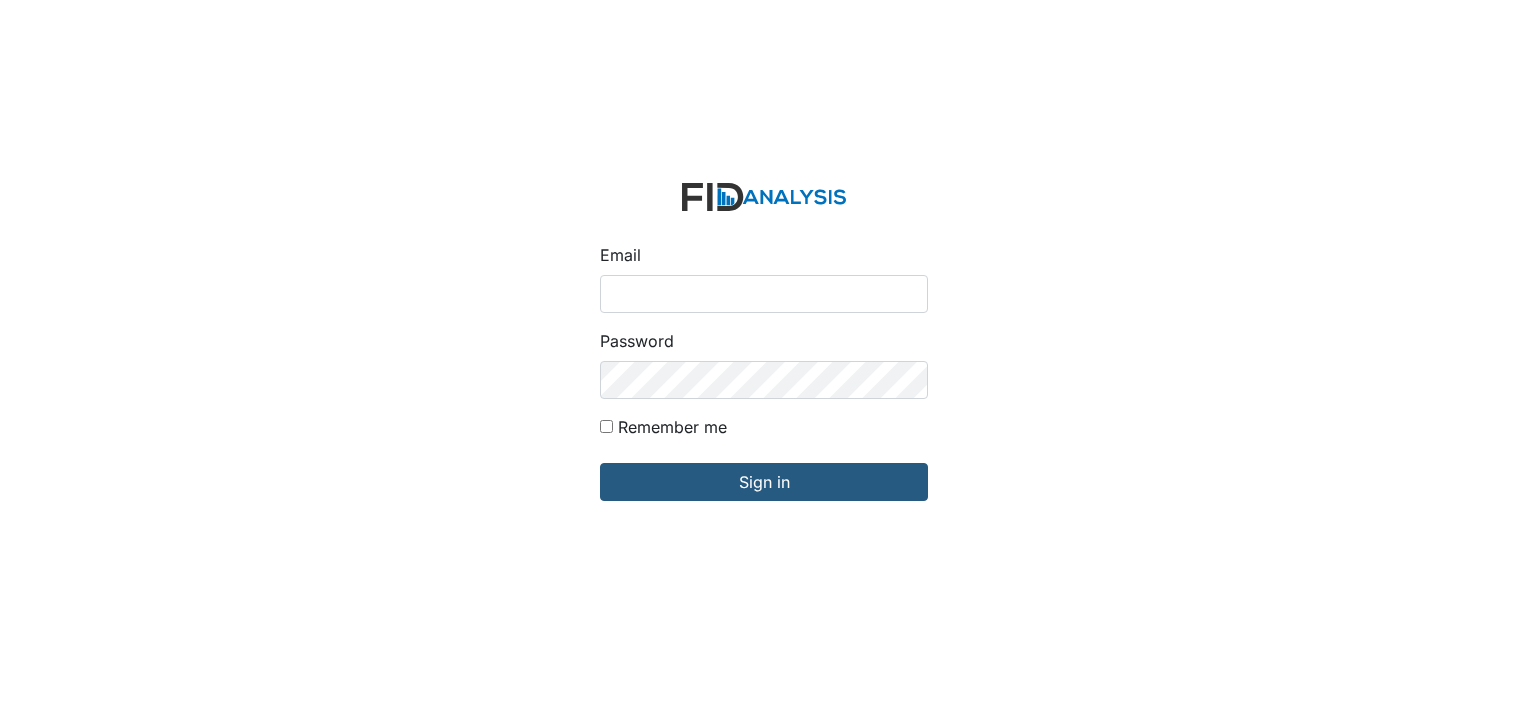 scroll, scrollTop: 0, scrollLeft: 0, axis: both 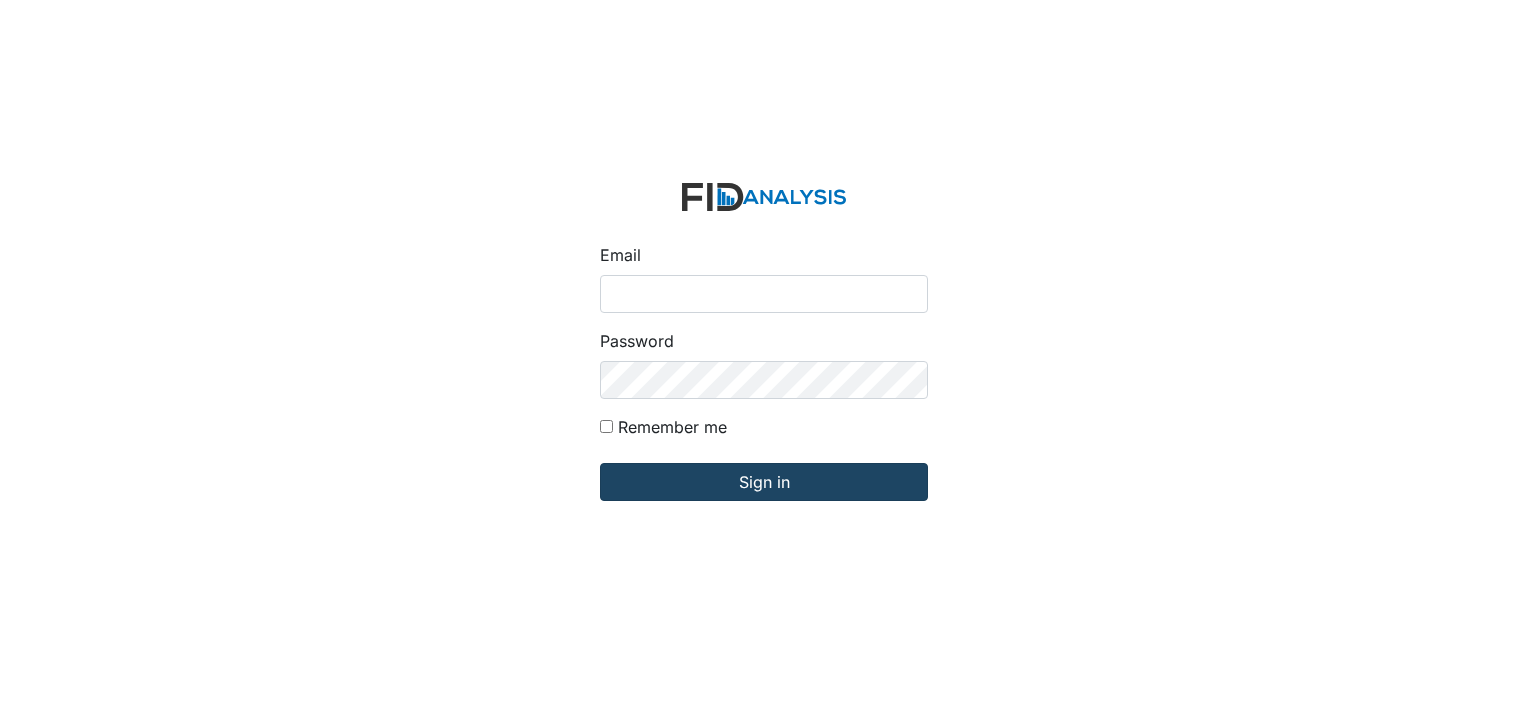 type on "[USERNAME]@example.com" 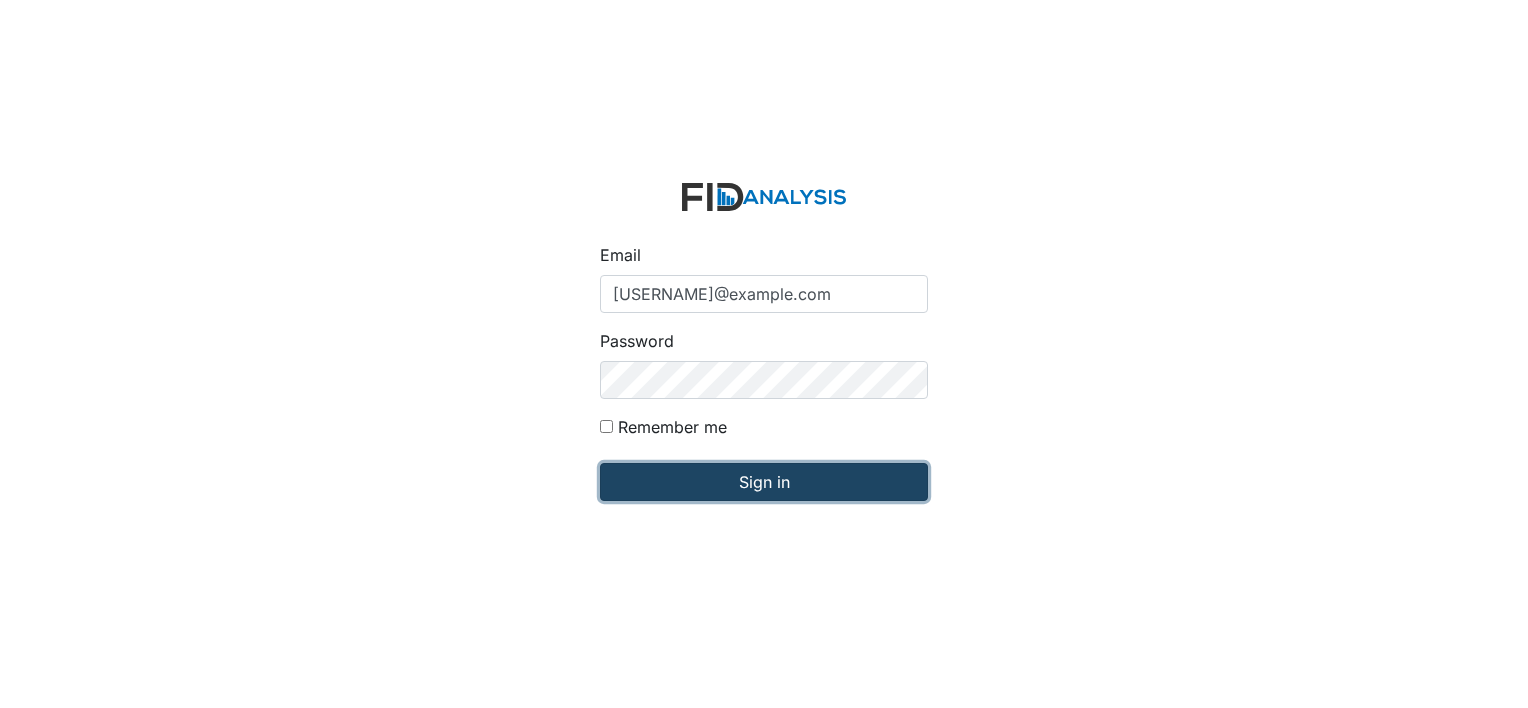 click on "Sign in" at bounding box center (764, 482) 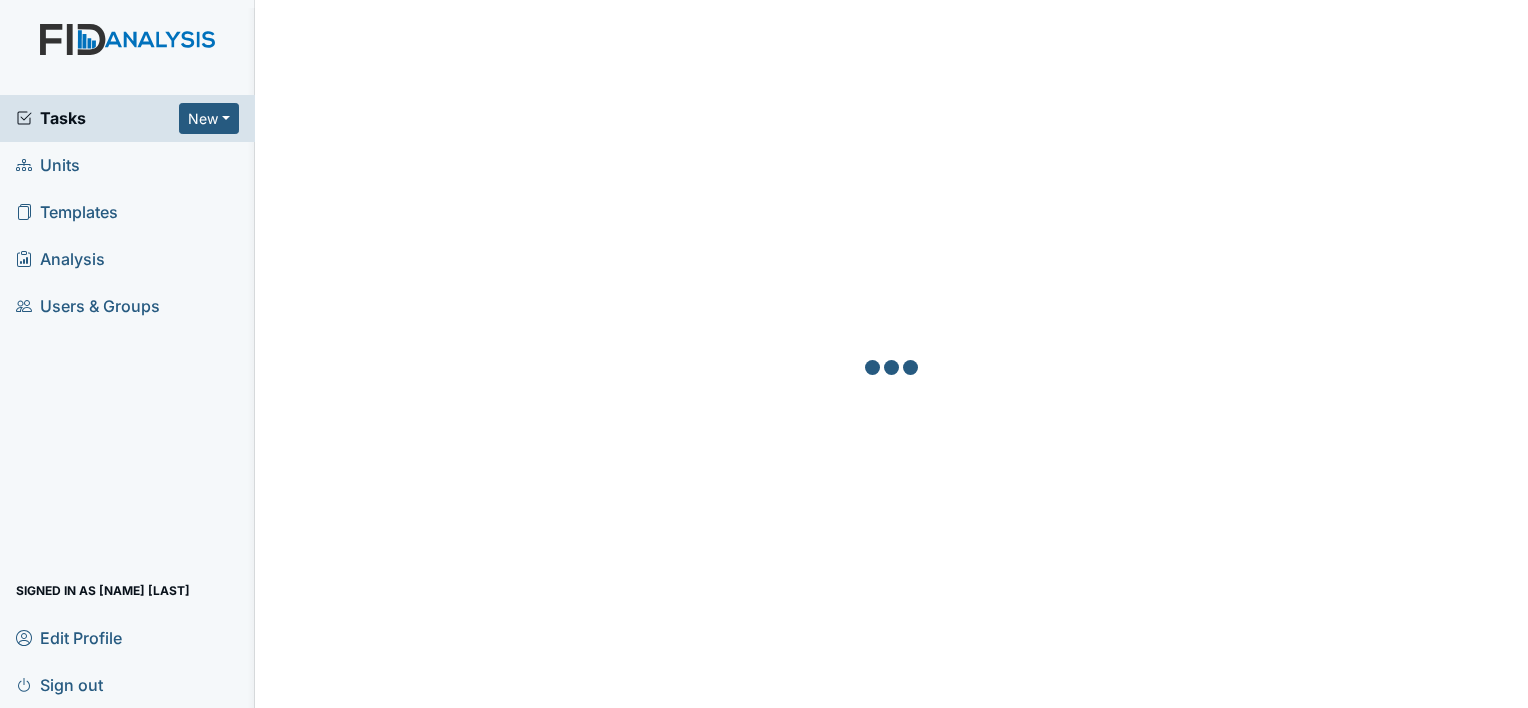 scroll, scrollTop: 0, scrollLeft: 0, axis: both 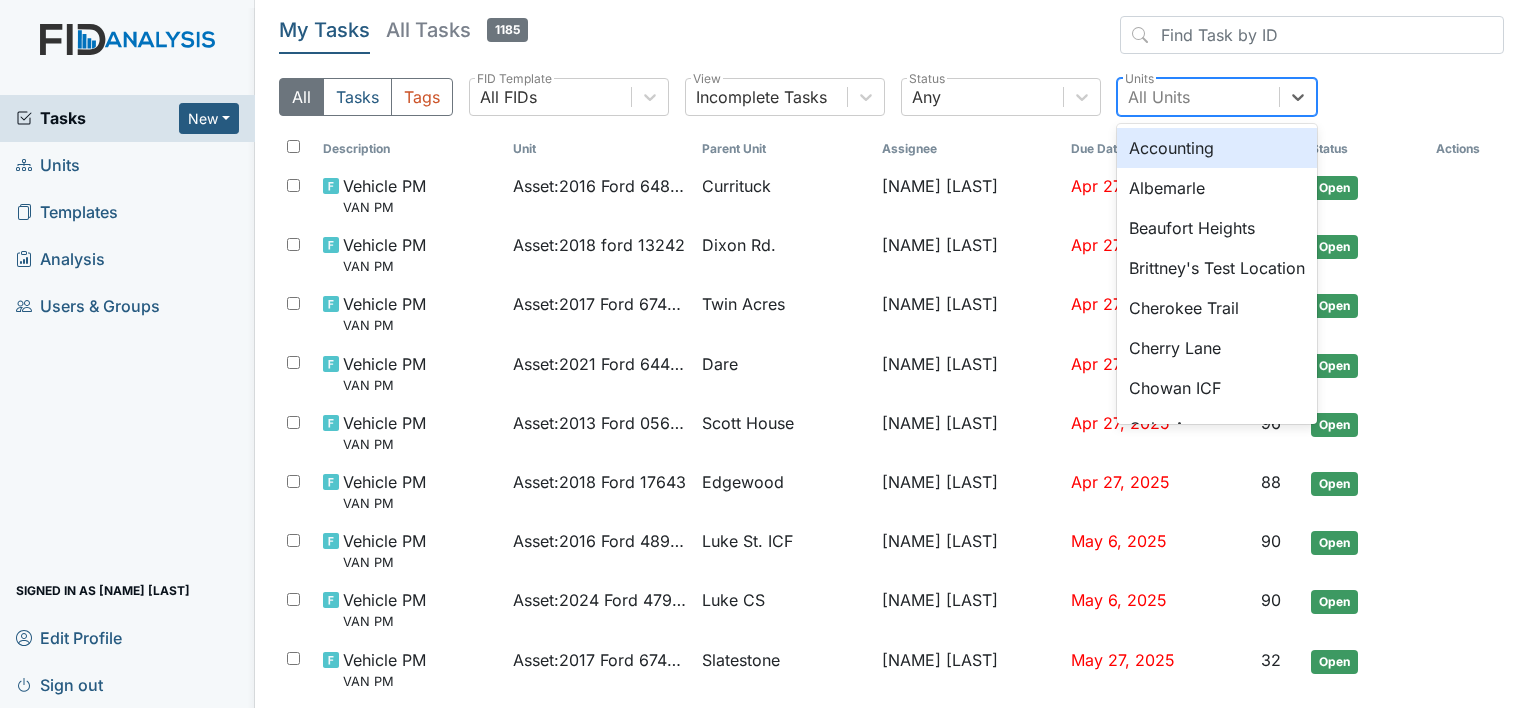 click on "All Units" at bounding box center (1159, 97) 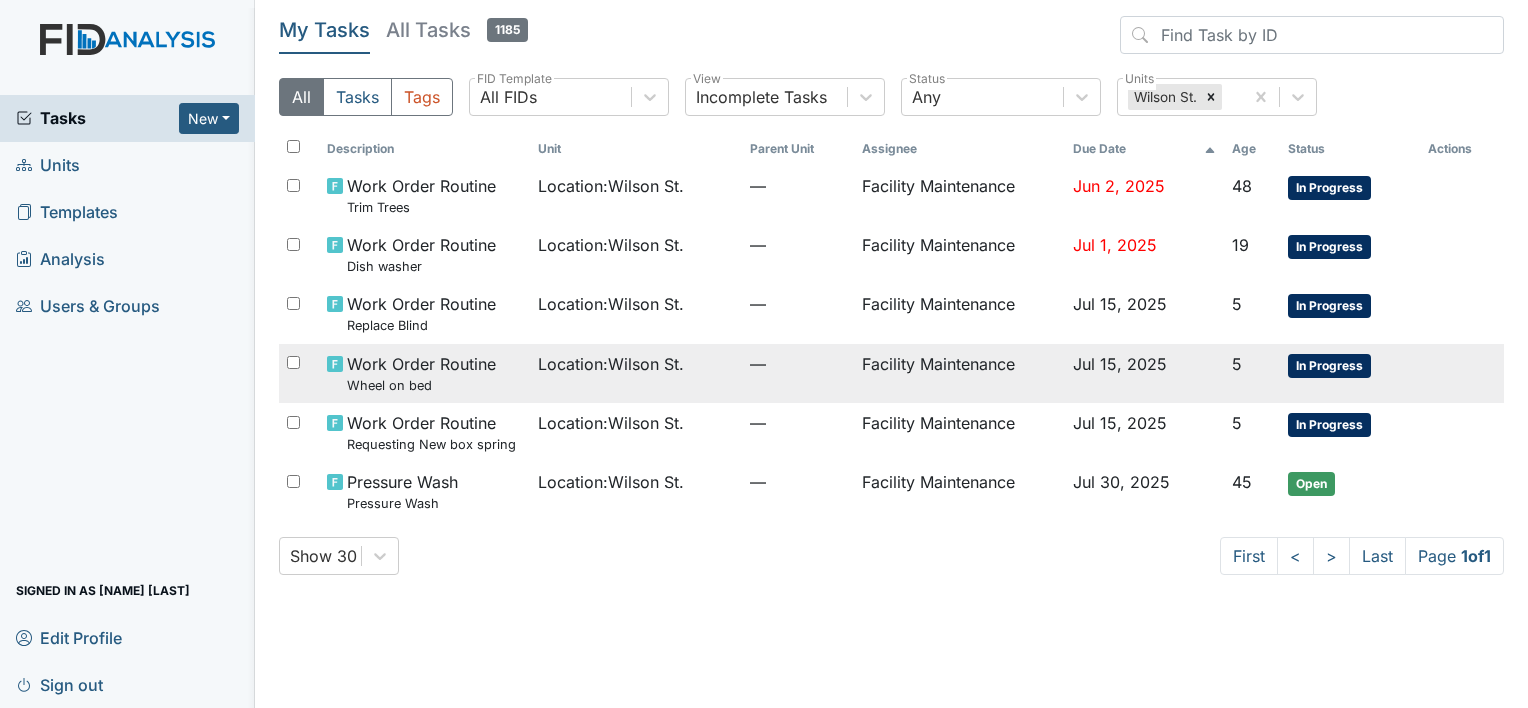 click on "—" at bounding box center (798, 195) 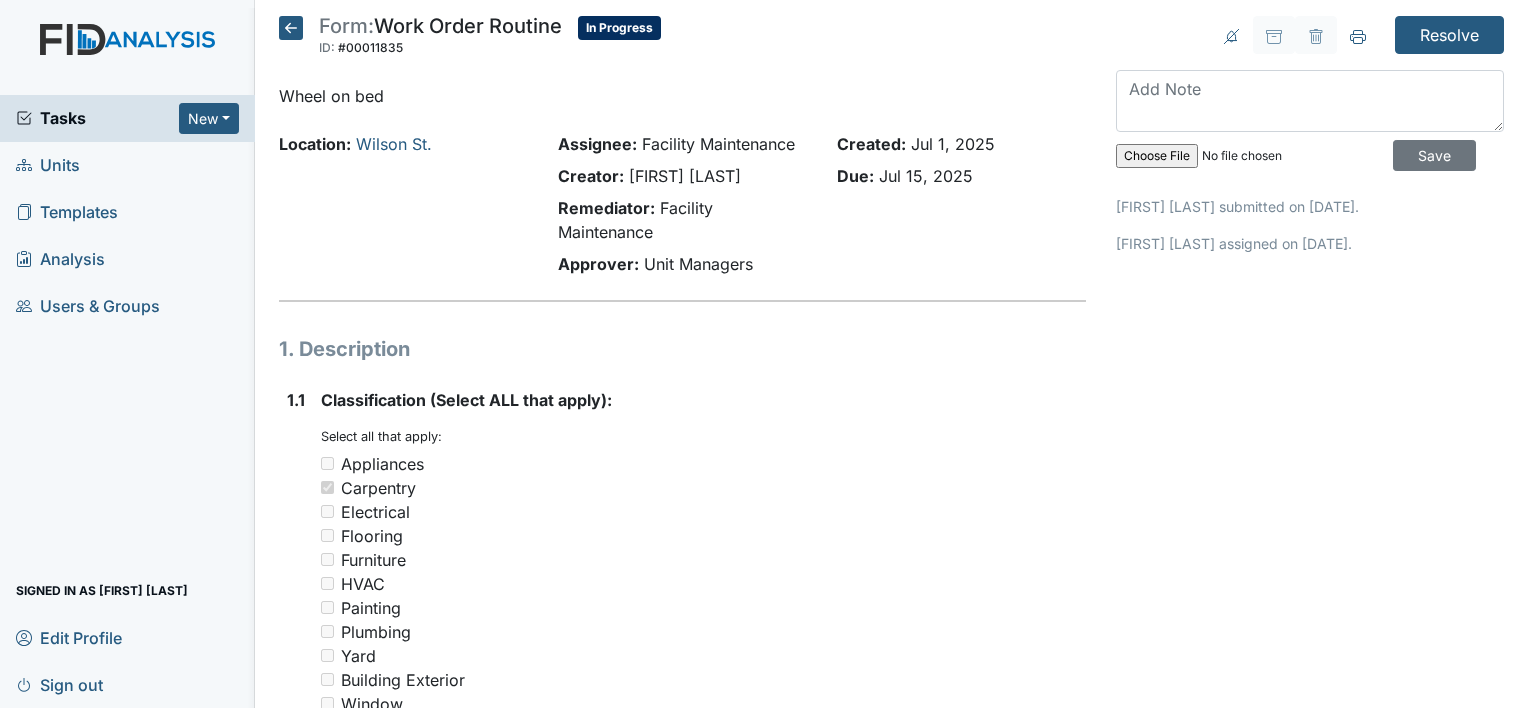 scroll, scrollTop: 0, scrollLeft: 0, axis: both 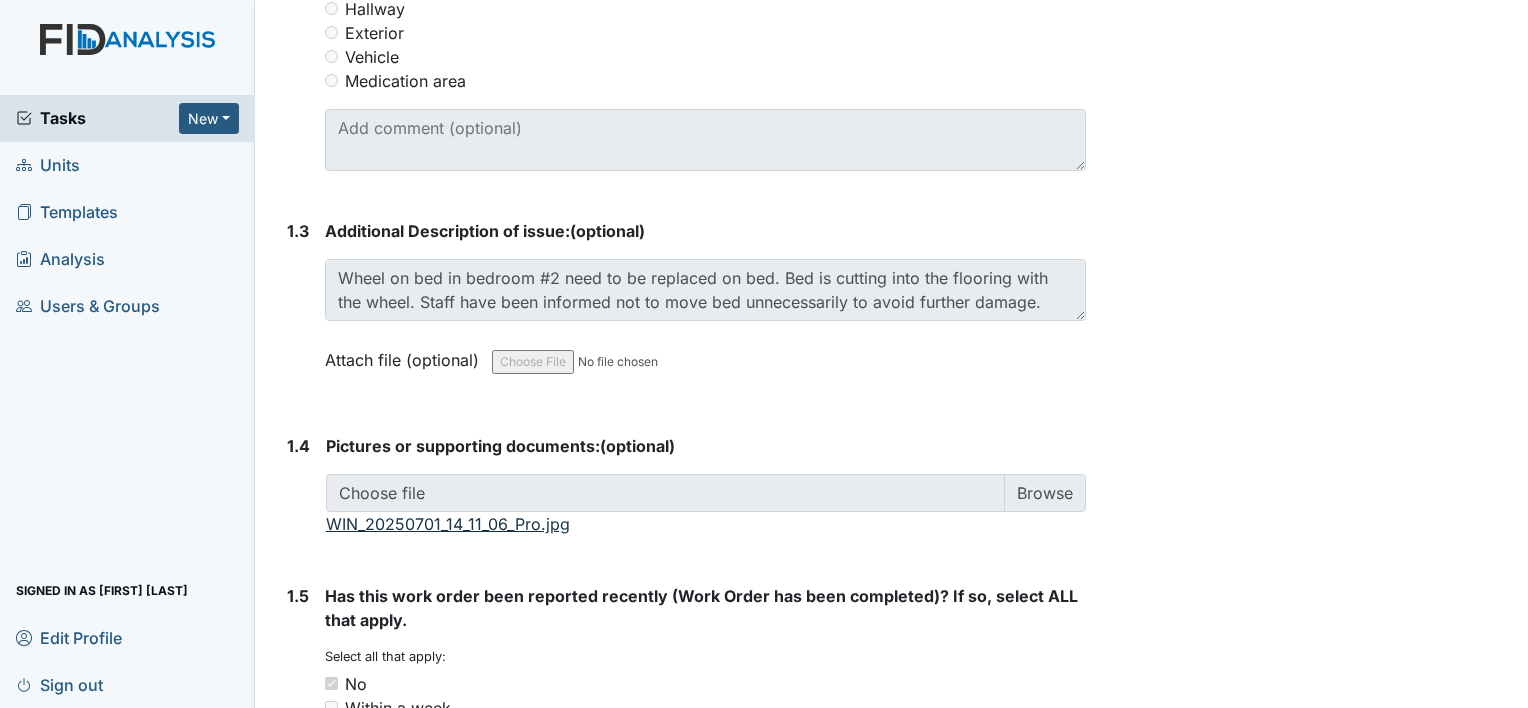 click on "WIN_20250701_14_11_06_Pro.jpg" at bounding box center (448, 524) 